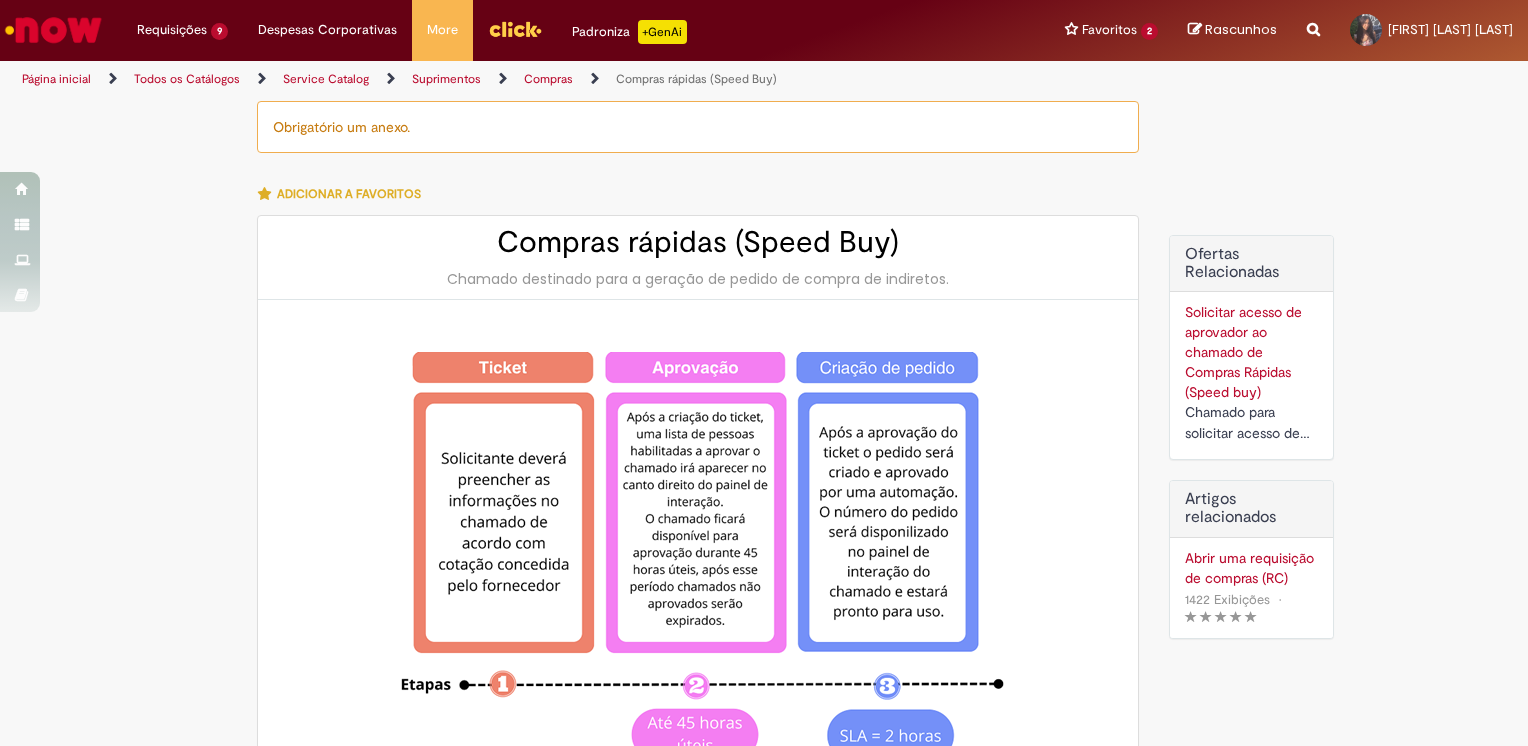 type on "**********" 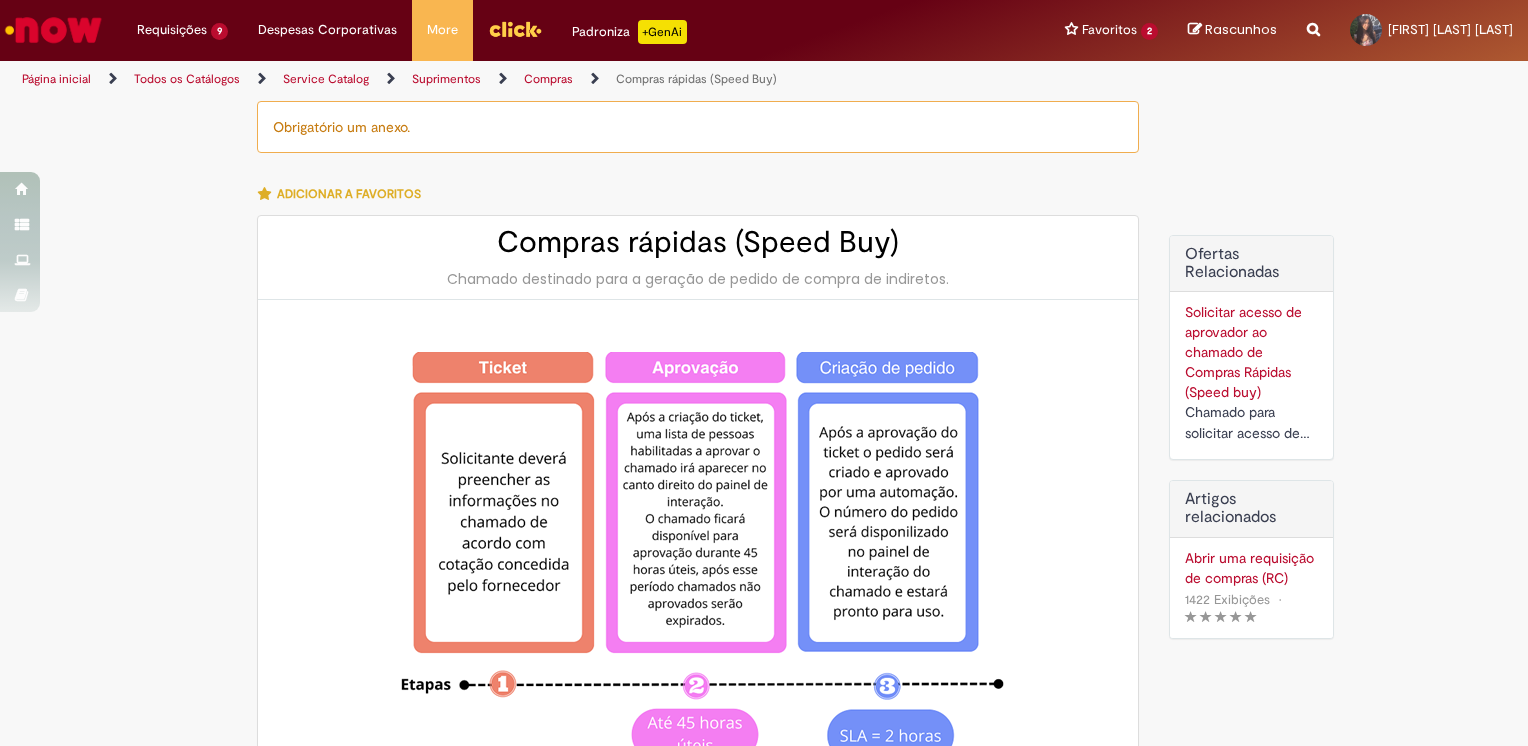 scroll, scrollTop: 0, scrollLeft: 0, axis: both 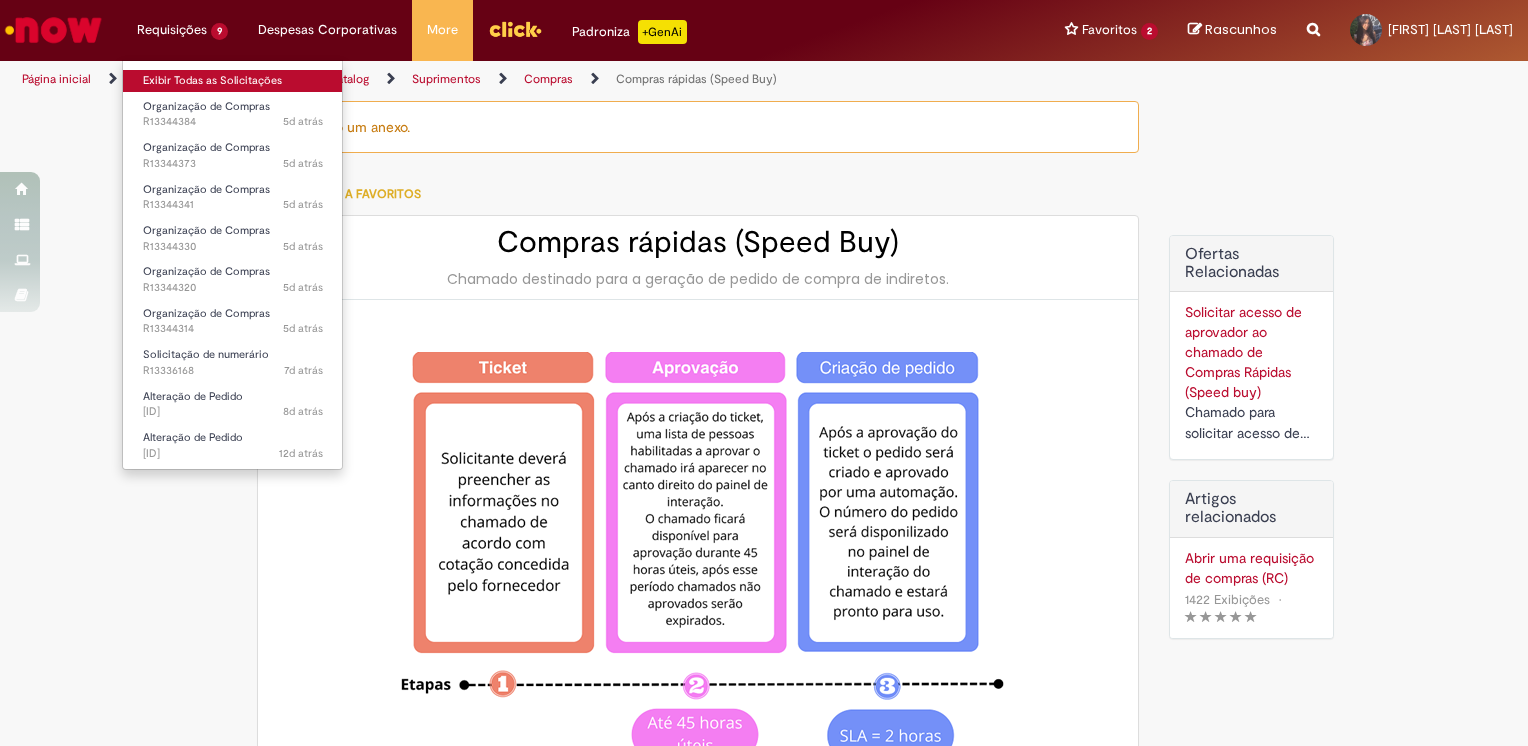 click on "Exibir Todas as Solicitações" at bounding box center [233, 81] 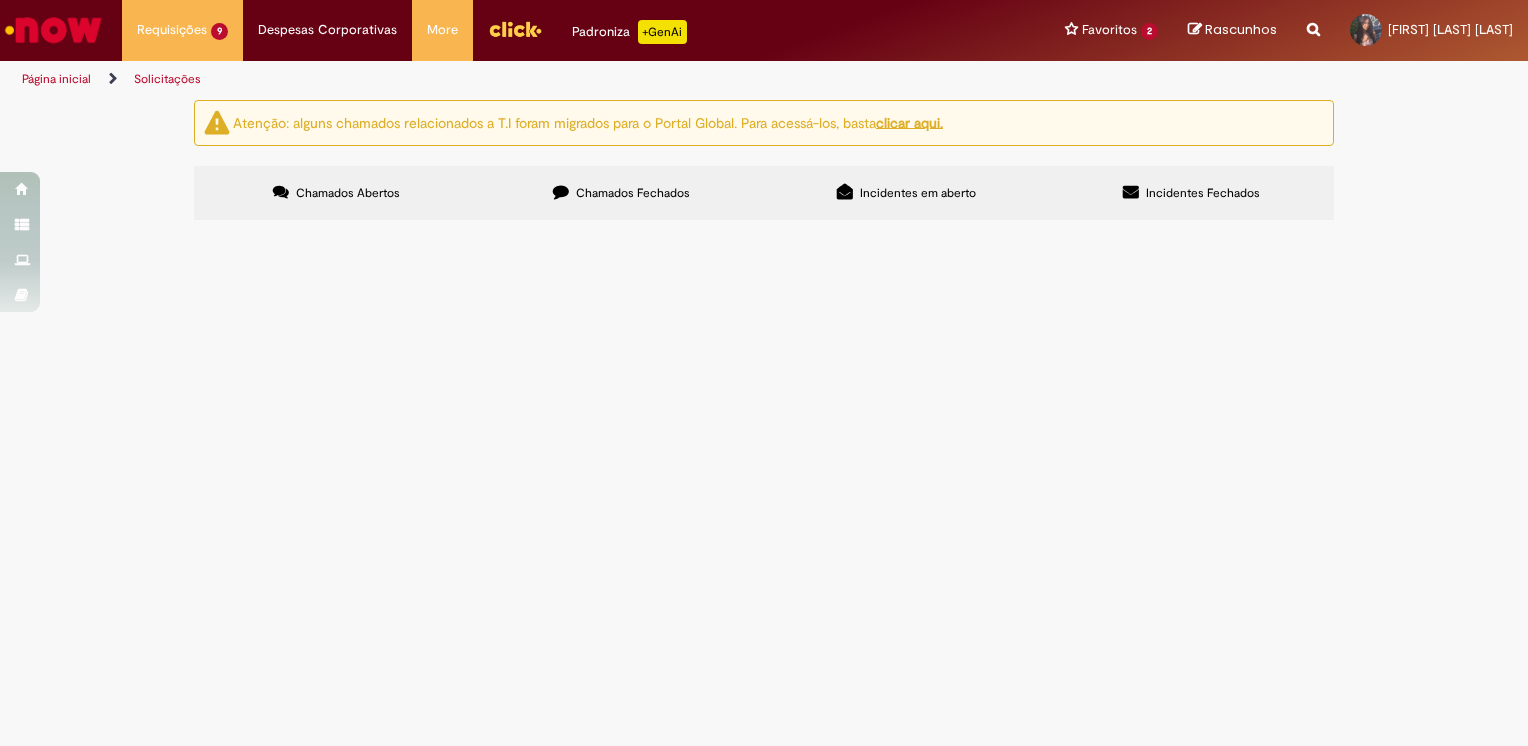 scroll, scrollTop: 122, scrollLeft: 0, axis: vertical 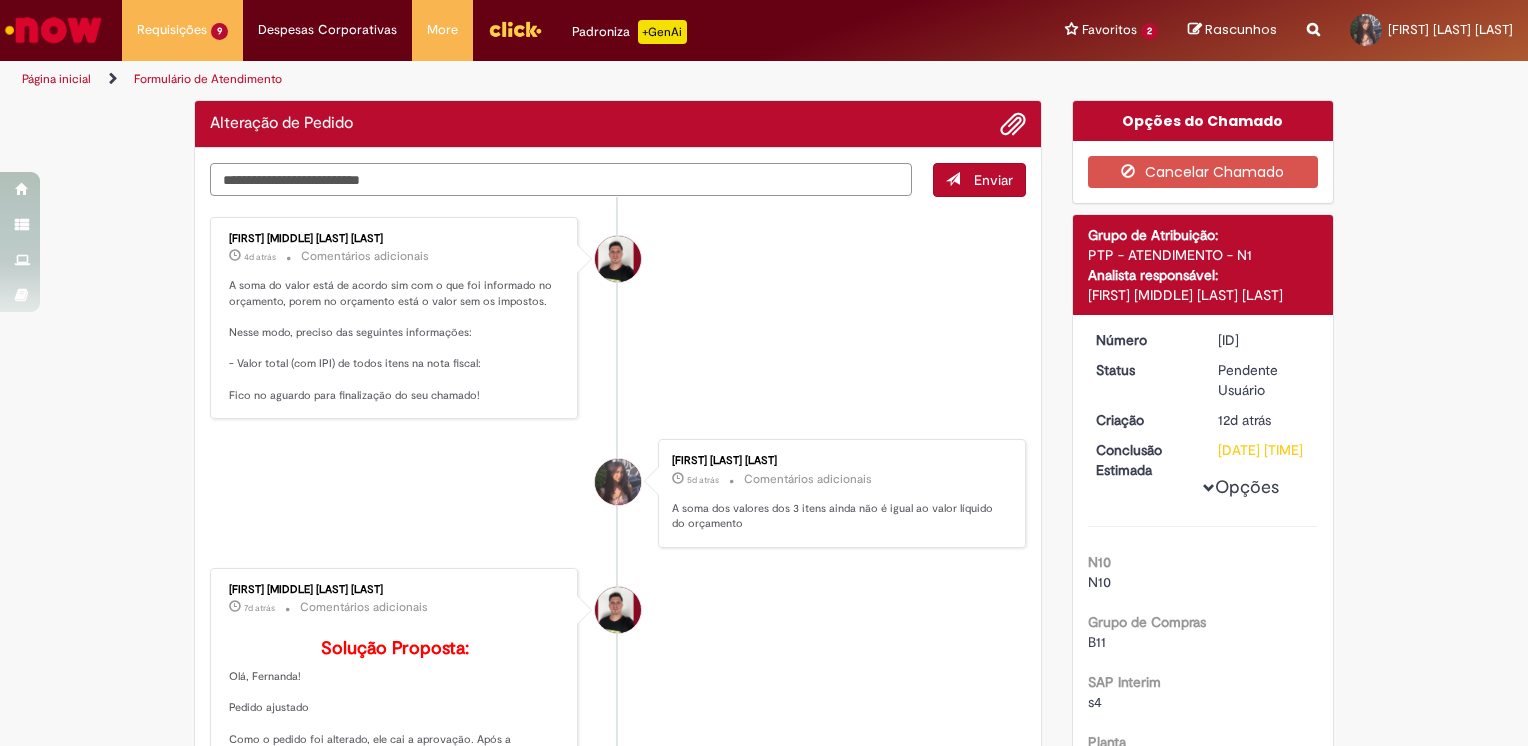 click at bounding box center [561, 180] 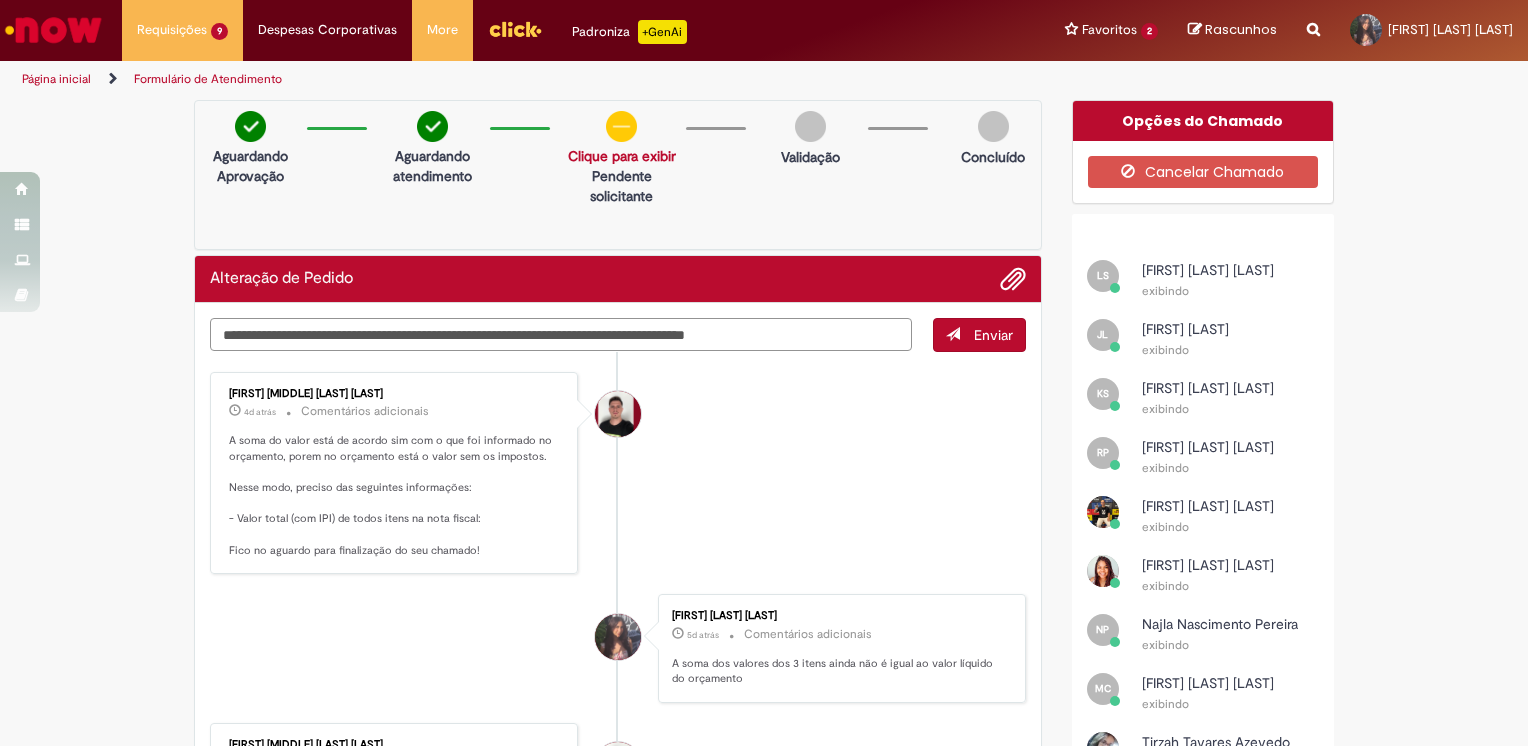 type on "**********" 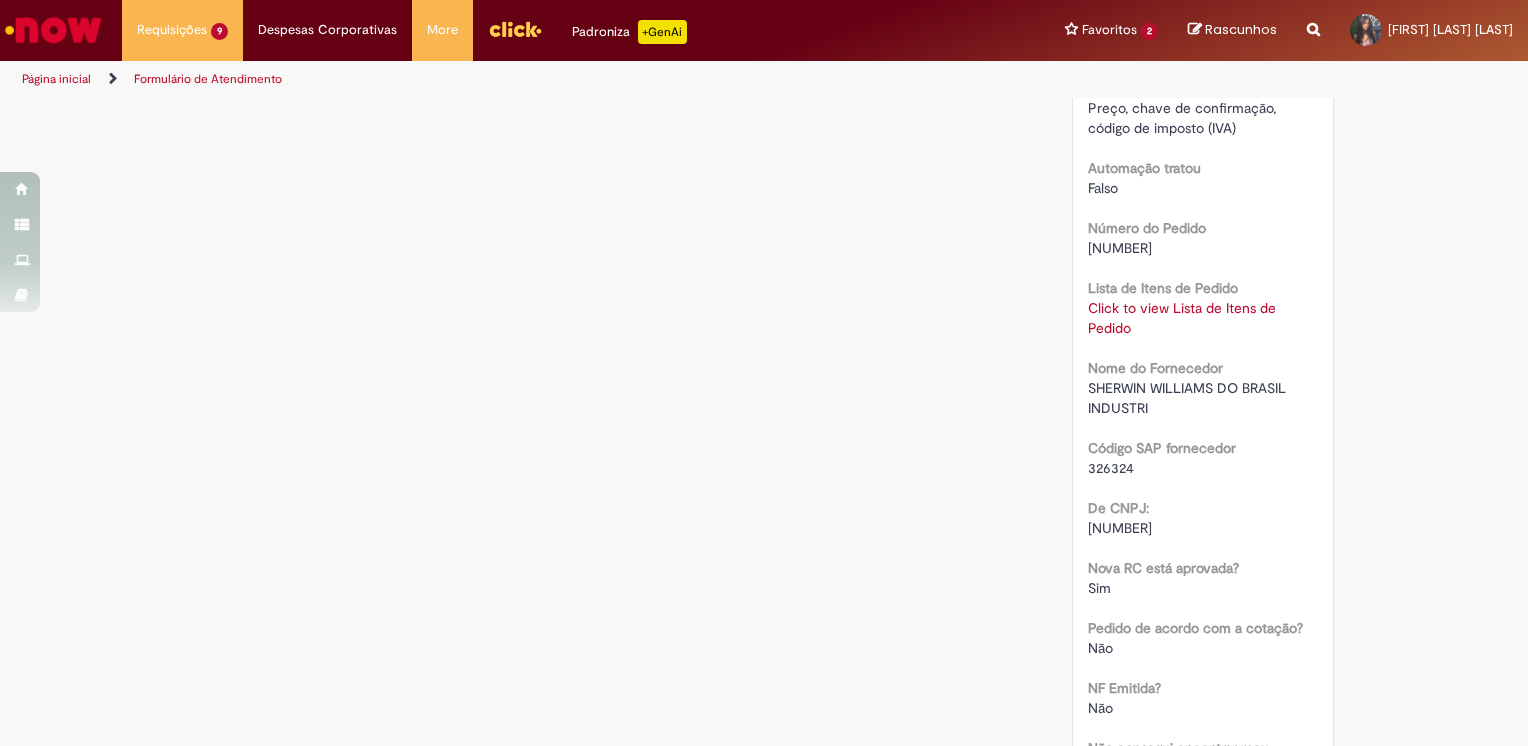 scroll, scrollTop: 2700, scrollLeft: 0, axis: vertical 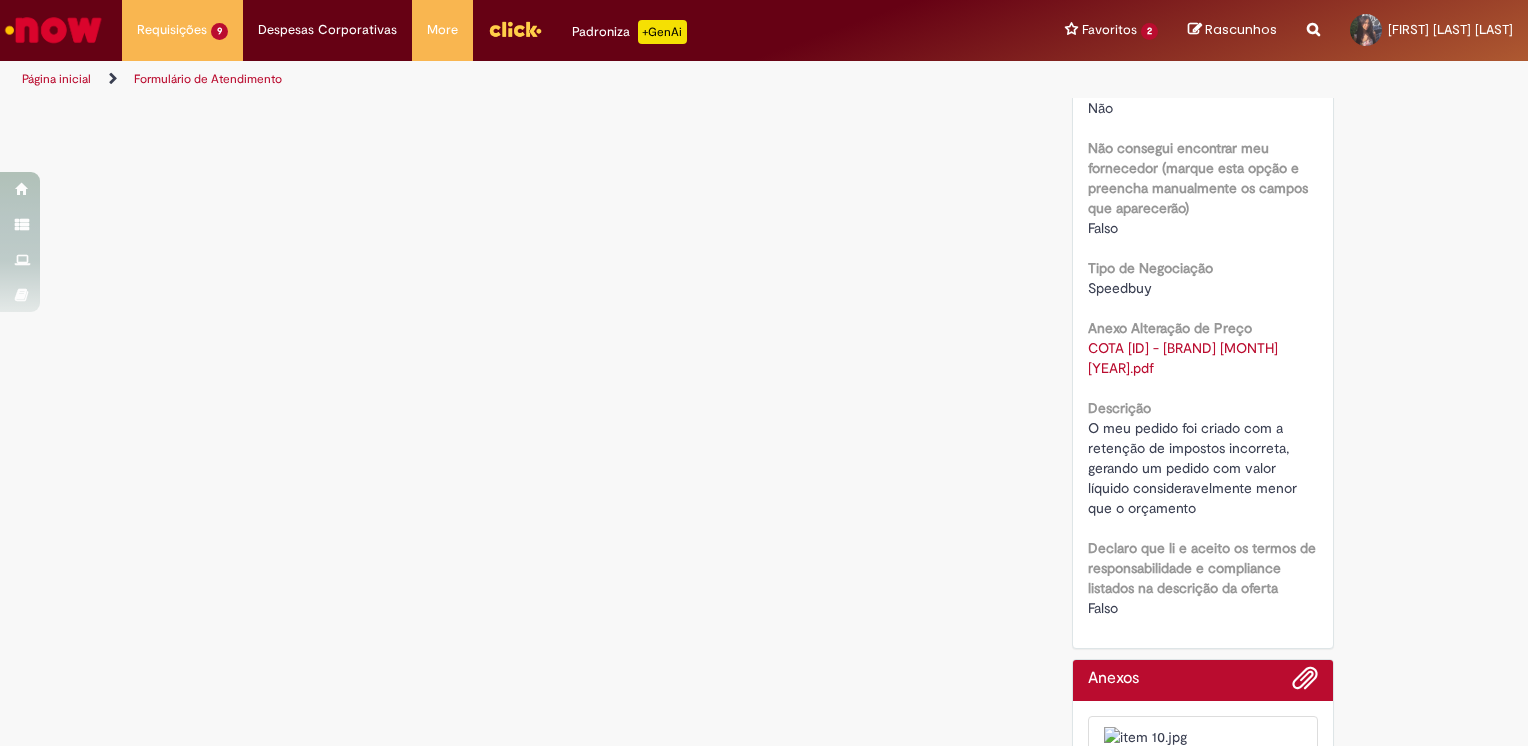 click on "COTA [ID] - [BRAND] [MONTH] [YEAR].pdf" at bounding box center (1185, 358) 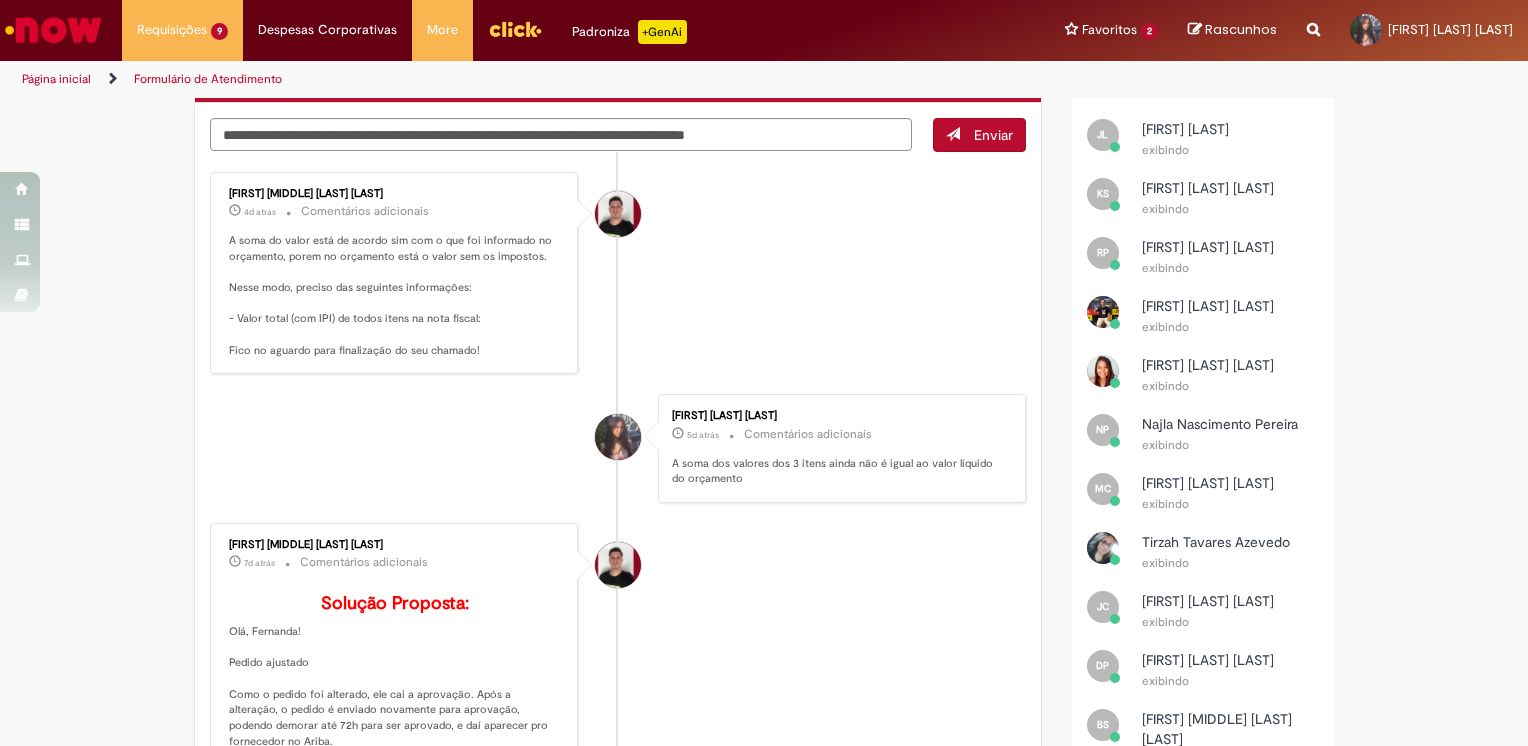 scroll, scrollTop: 0, scrollLeft: 0, axis: both 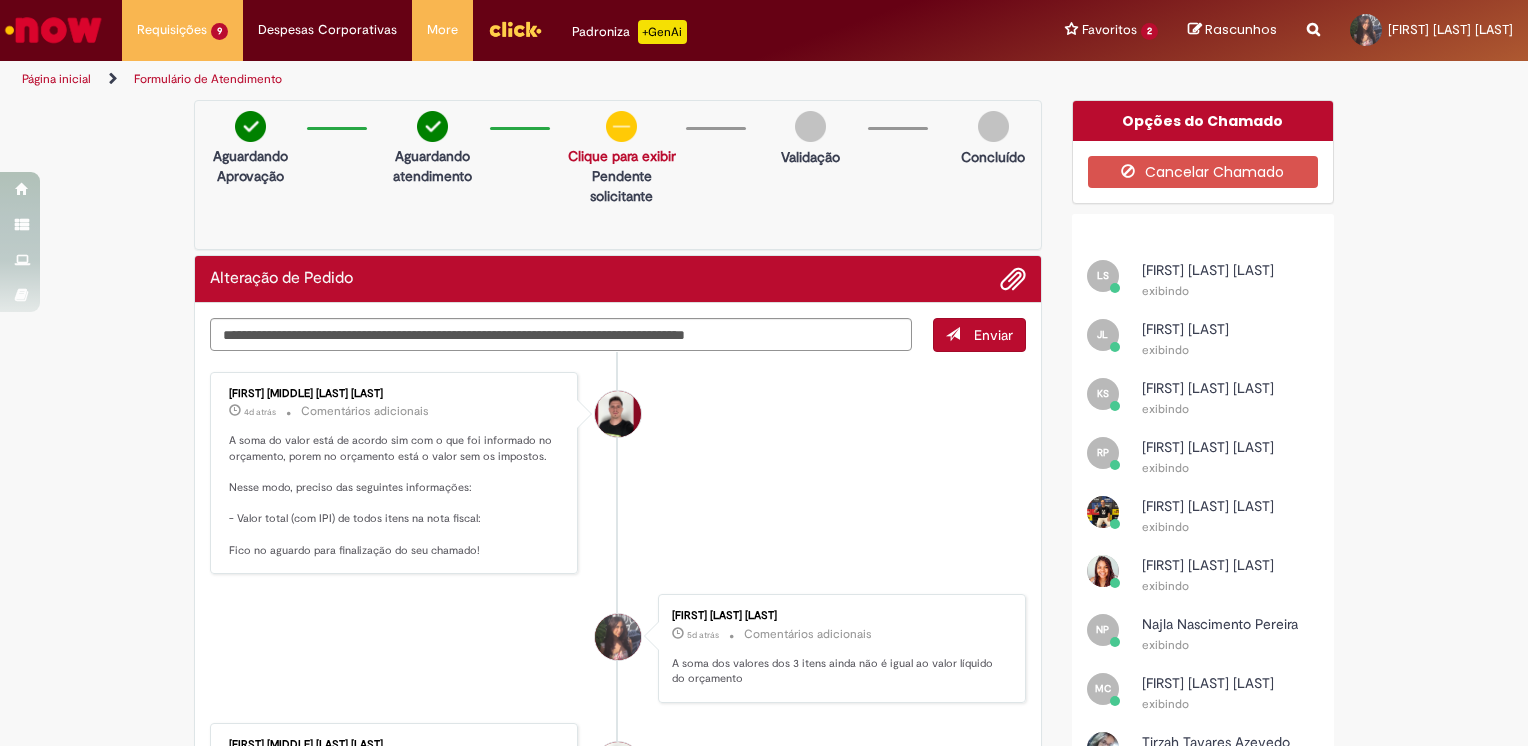 click on "Enviar" at bounding box center (979, 335) 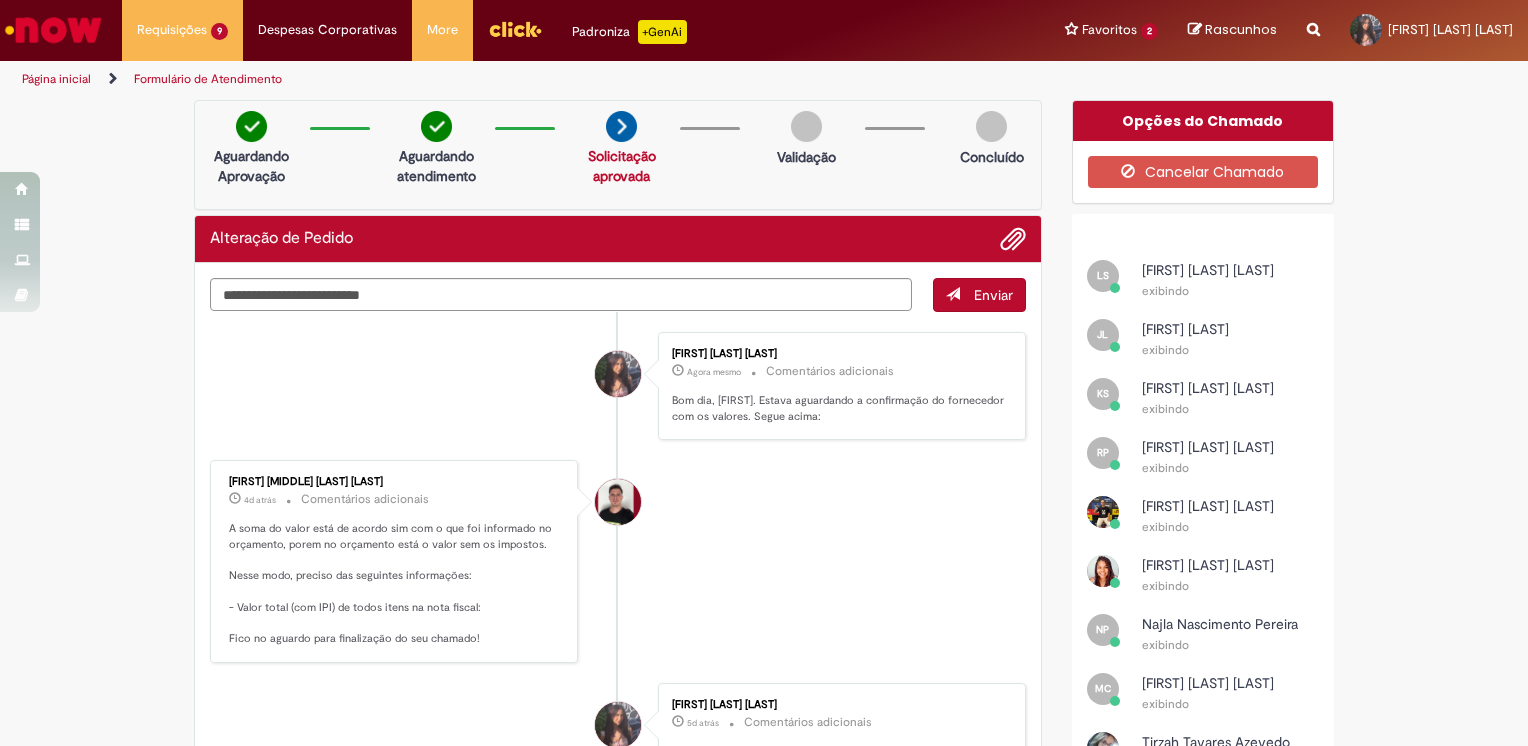 click on "Enviar
[FIRST] [MIDDLE] [LAST] [LAST]
Agora mesmo Agora mesmo     Comentários adicionais
Bom dia, [PERSON]. Estava aguardando a confirmação do fornecedor com os valores. Segue acima:
[FIRST] [MIDDLE] [LAST]
4d atrás 4 dias atrás     Comentários adicionais" at bounding box center (618, 1167) 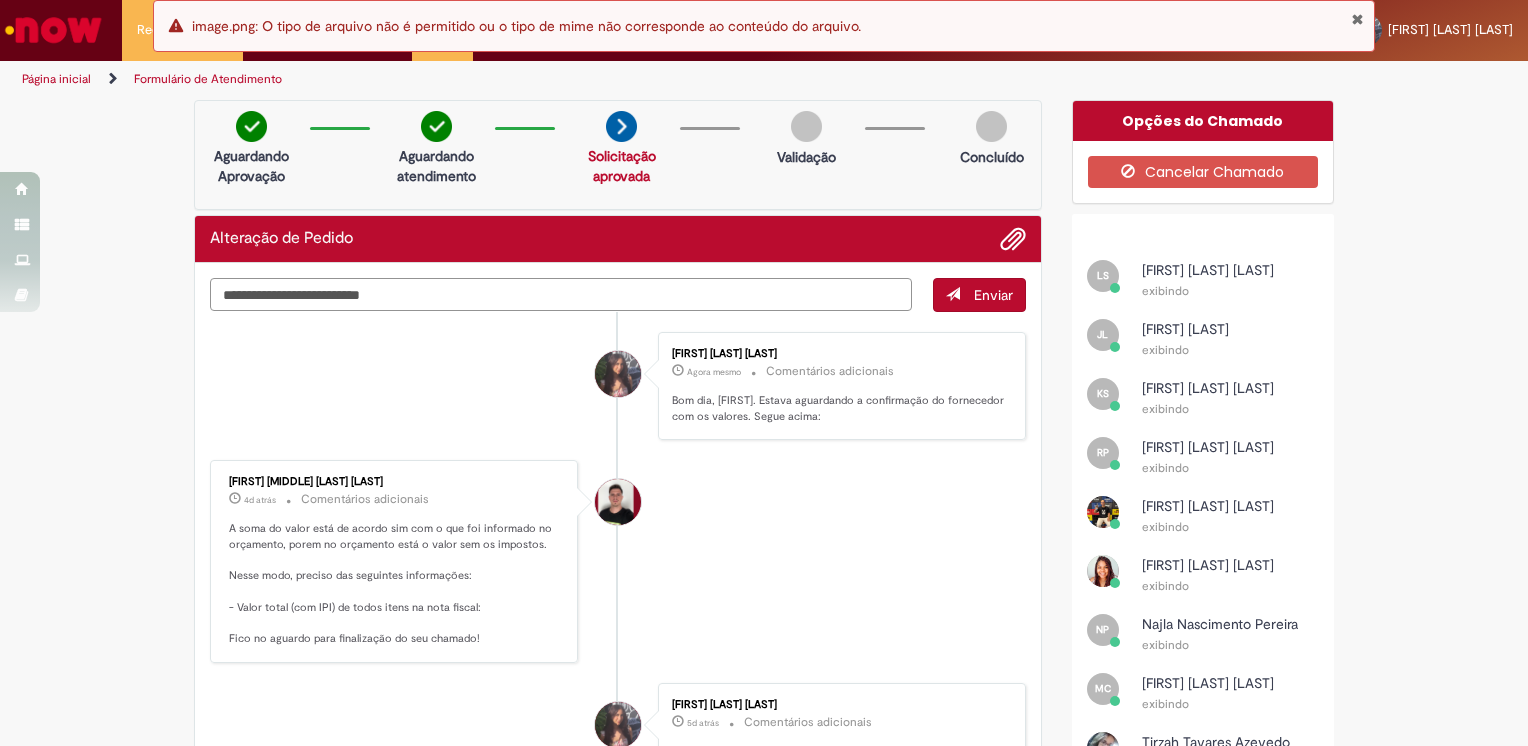 click at bounding box center [561, 295] 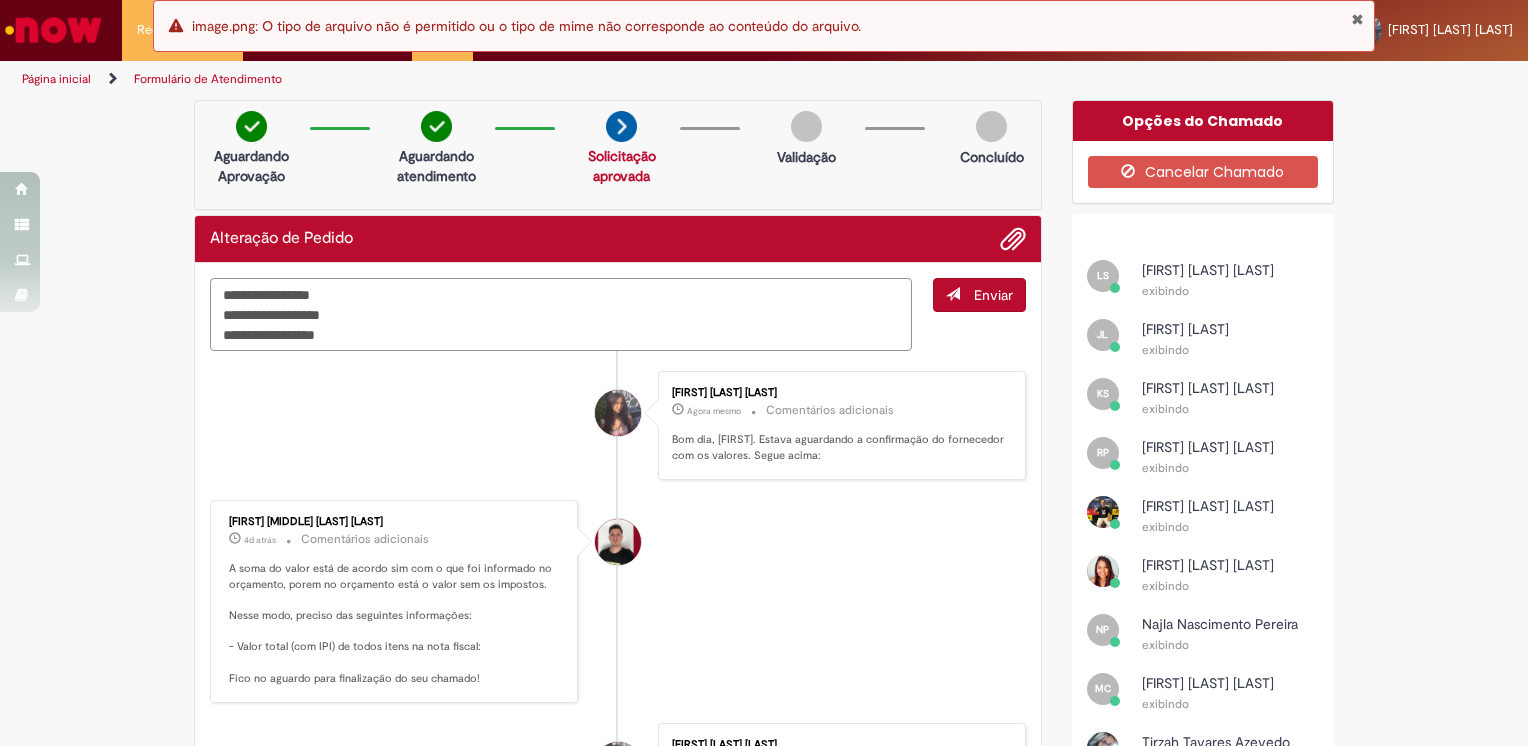 type on "**********" 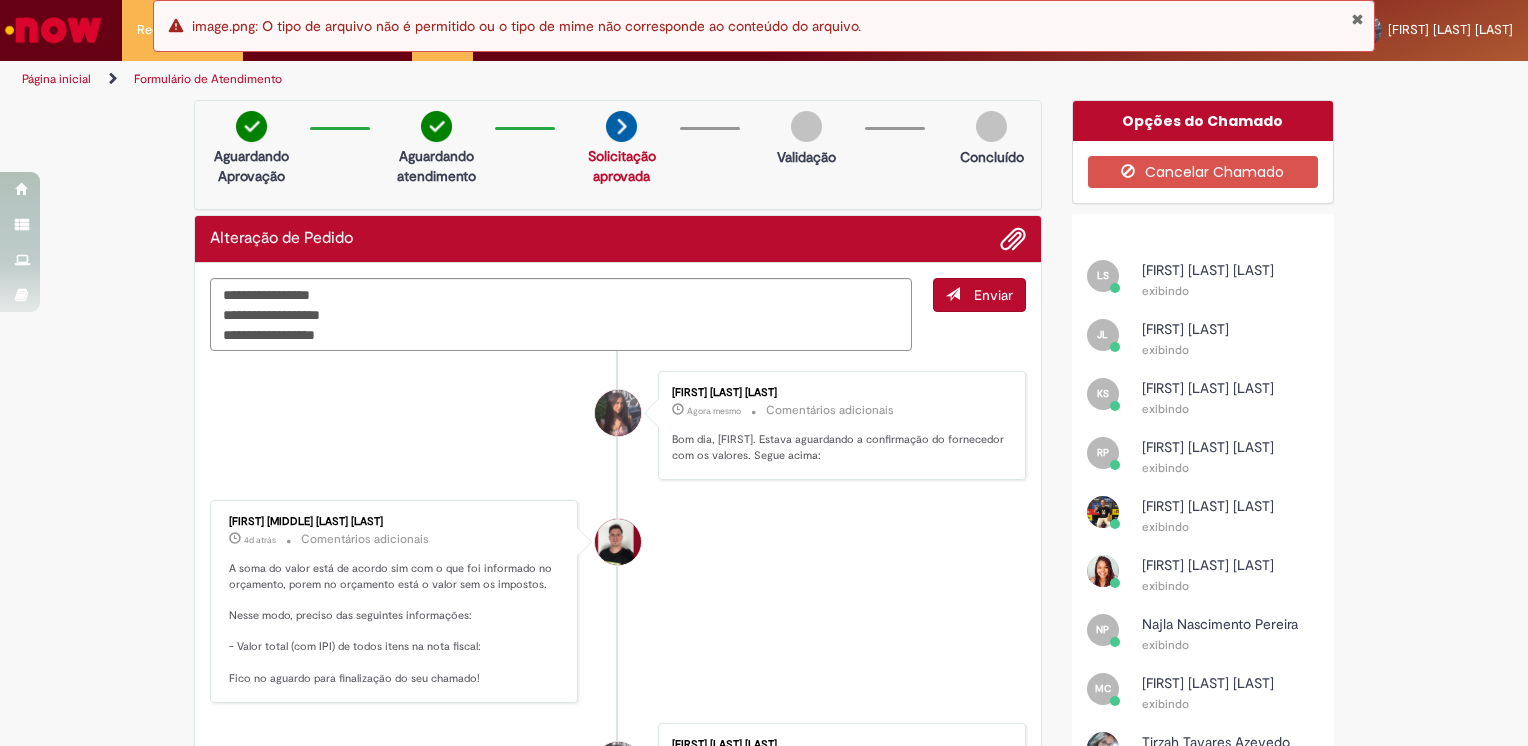 click on "Enviar" at bounding box center [993, 295] 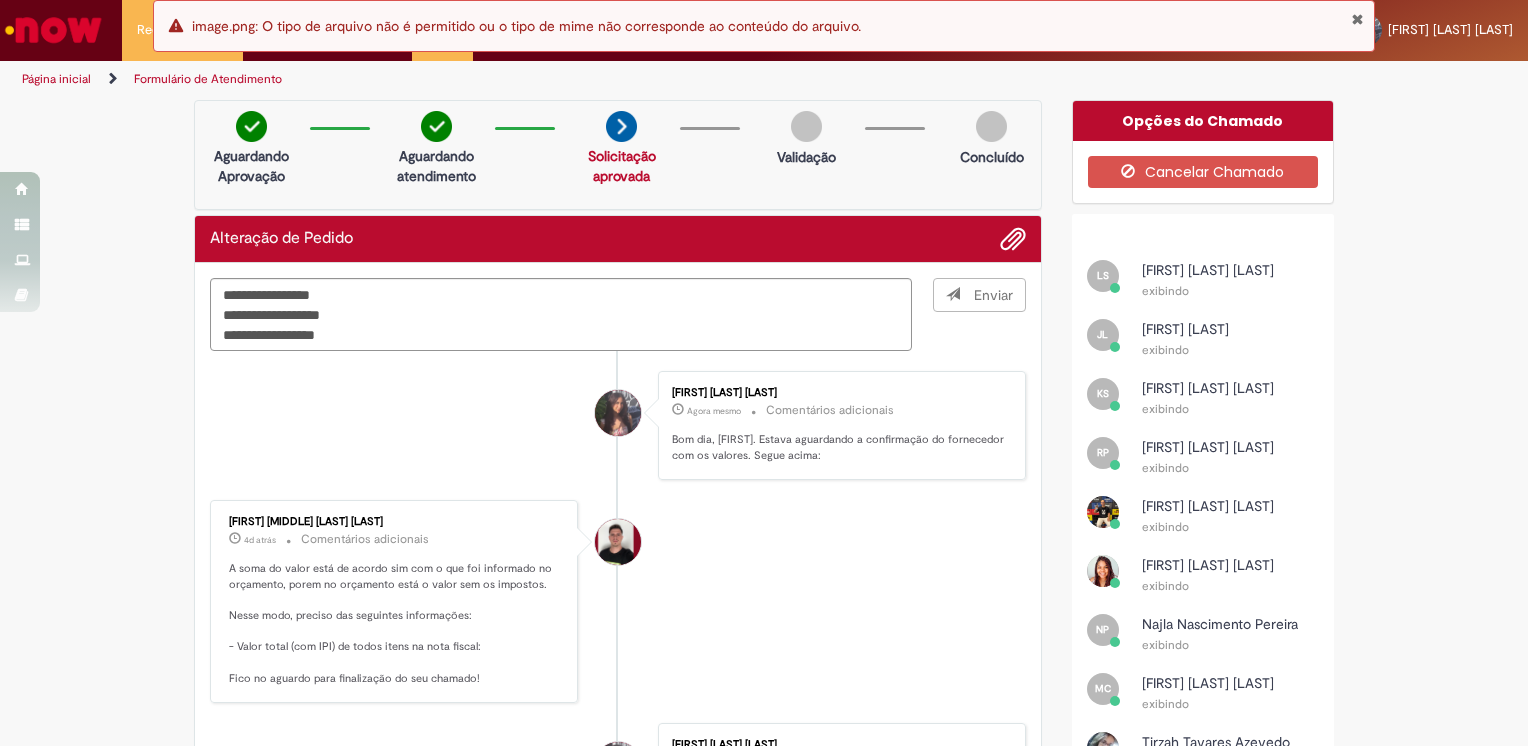 type 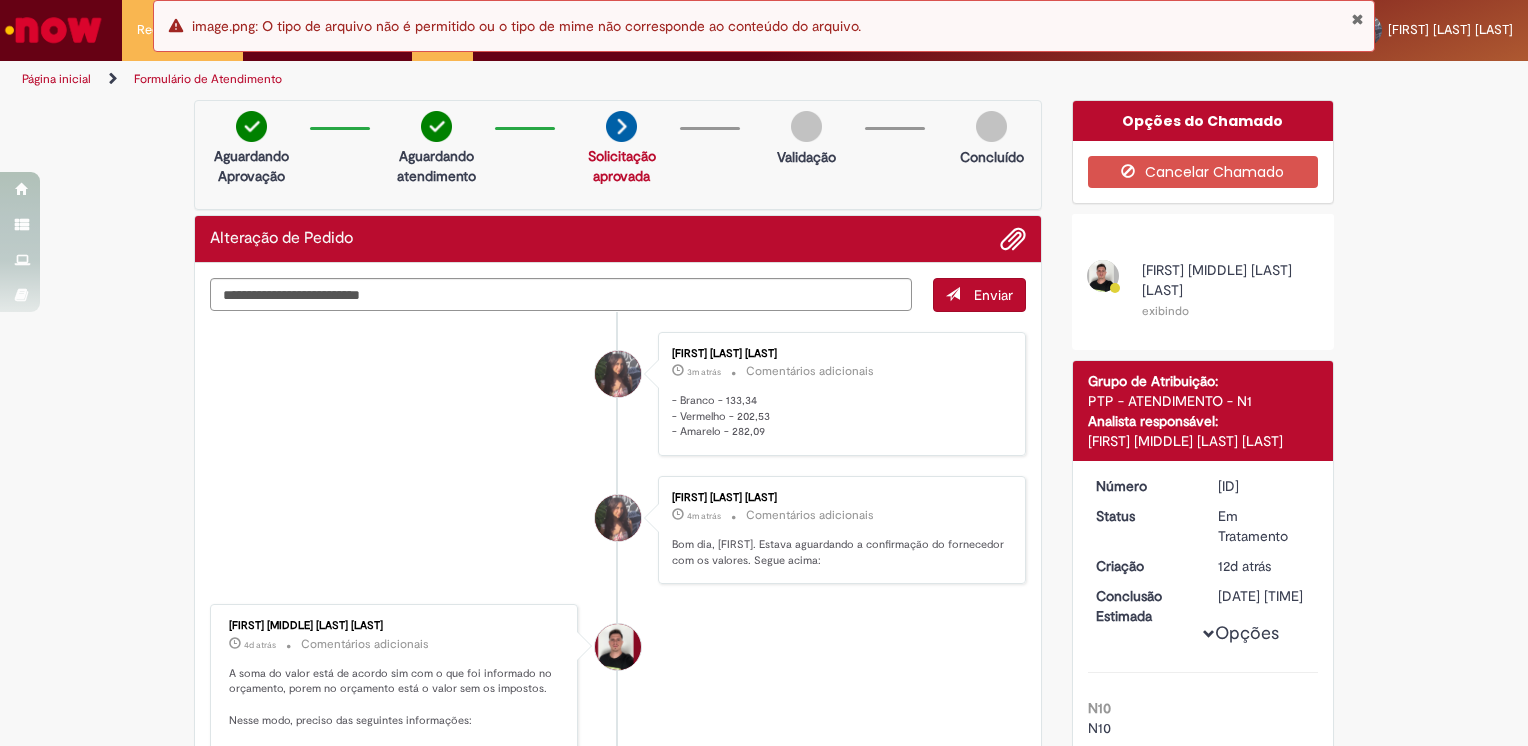 click on "Aguardando Aprovação
Aguardando atendimento
Solicitação aprovada
Solicitação aprovada
Validação
Concluído" at bounding box center (618, 155) 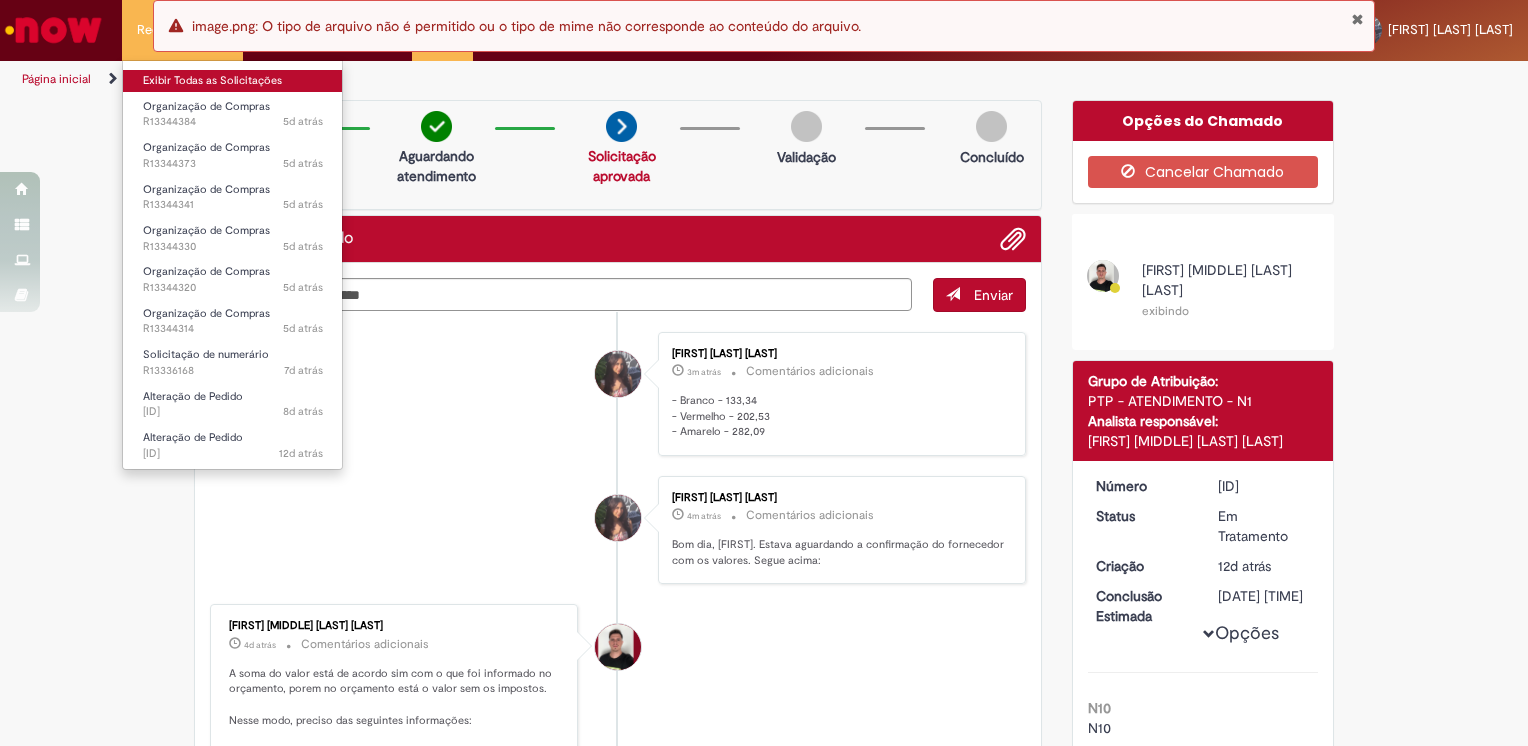 click on "Exibir Todas as Solicitações" at bounding box center (233, 81) 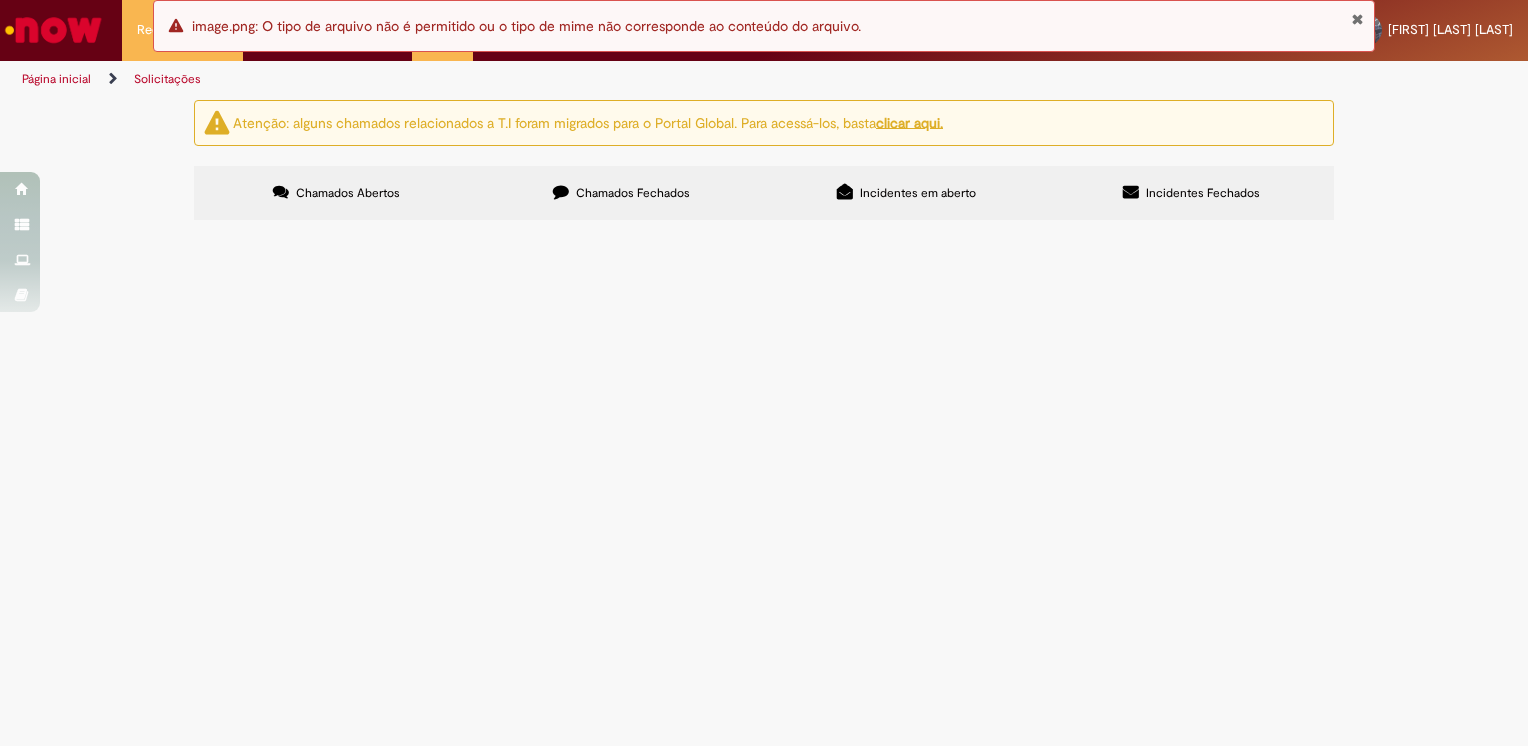 scroll, scrollTop: 122, scrollLeft: 0, axis: vertical 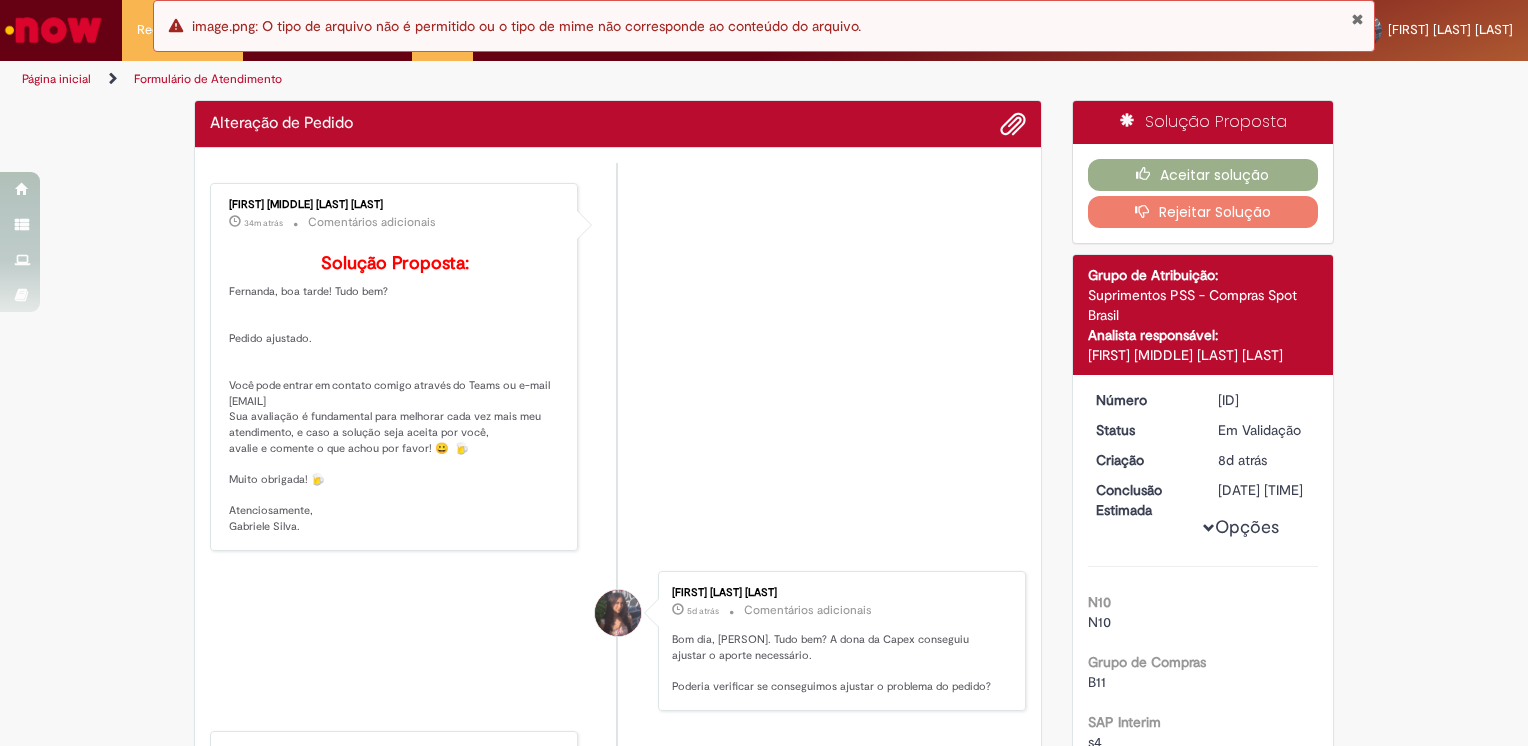 click on "Erro 			 image.png: O tipo de arquivo não é permitido ou o tipo de mime não corresponde ao conteúdo do arquivo." at bounding box center [764, 26] 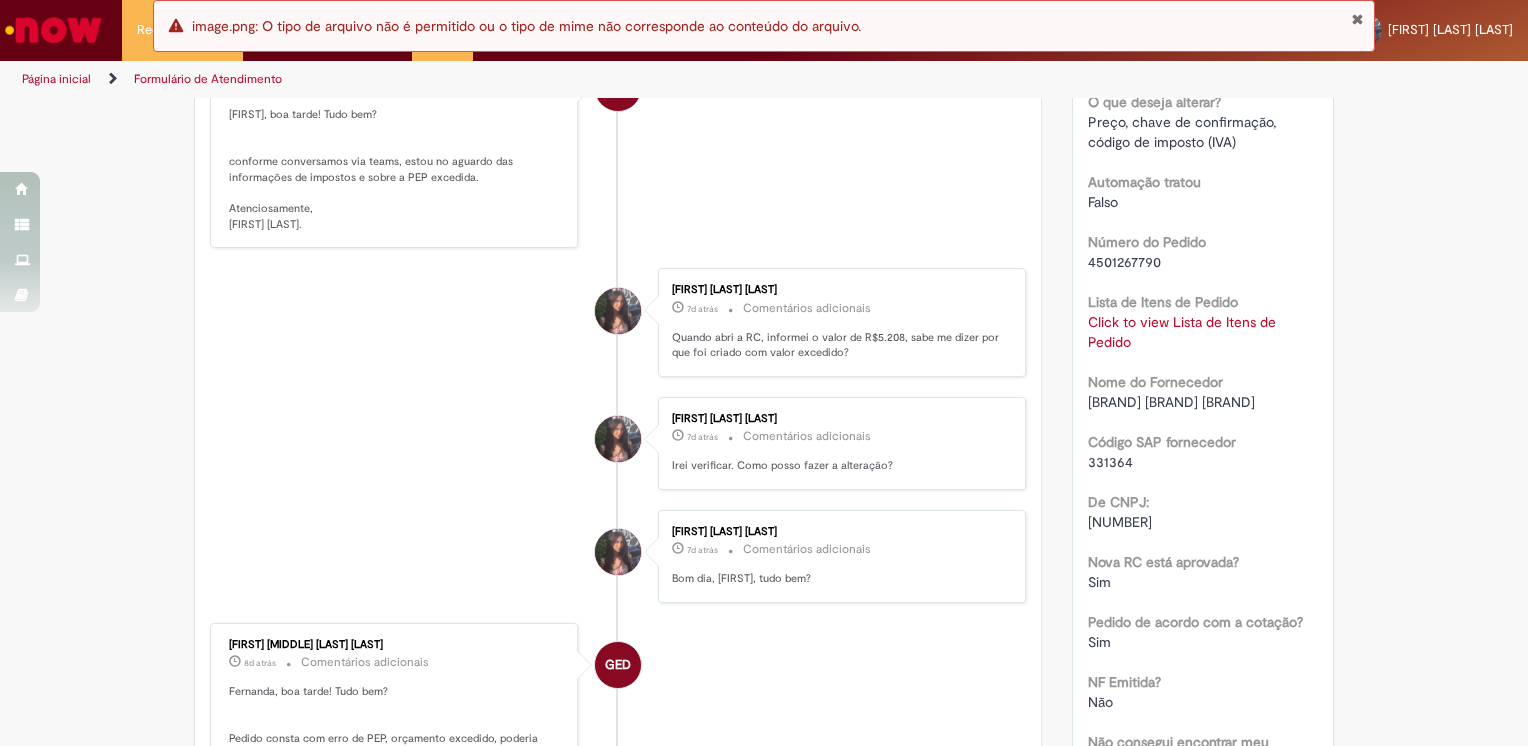 scroll, scrollTop: 900, scrollLeft: 0, axis: vertical 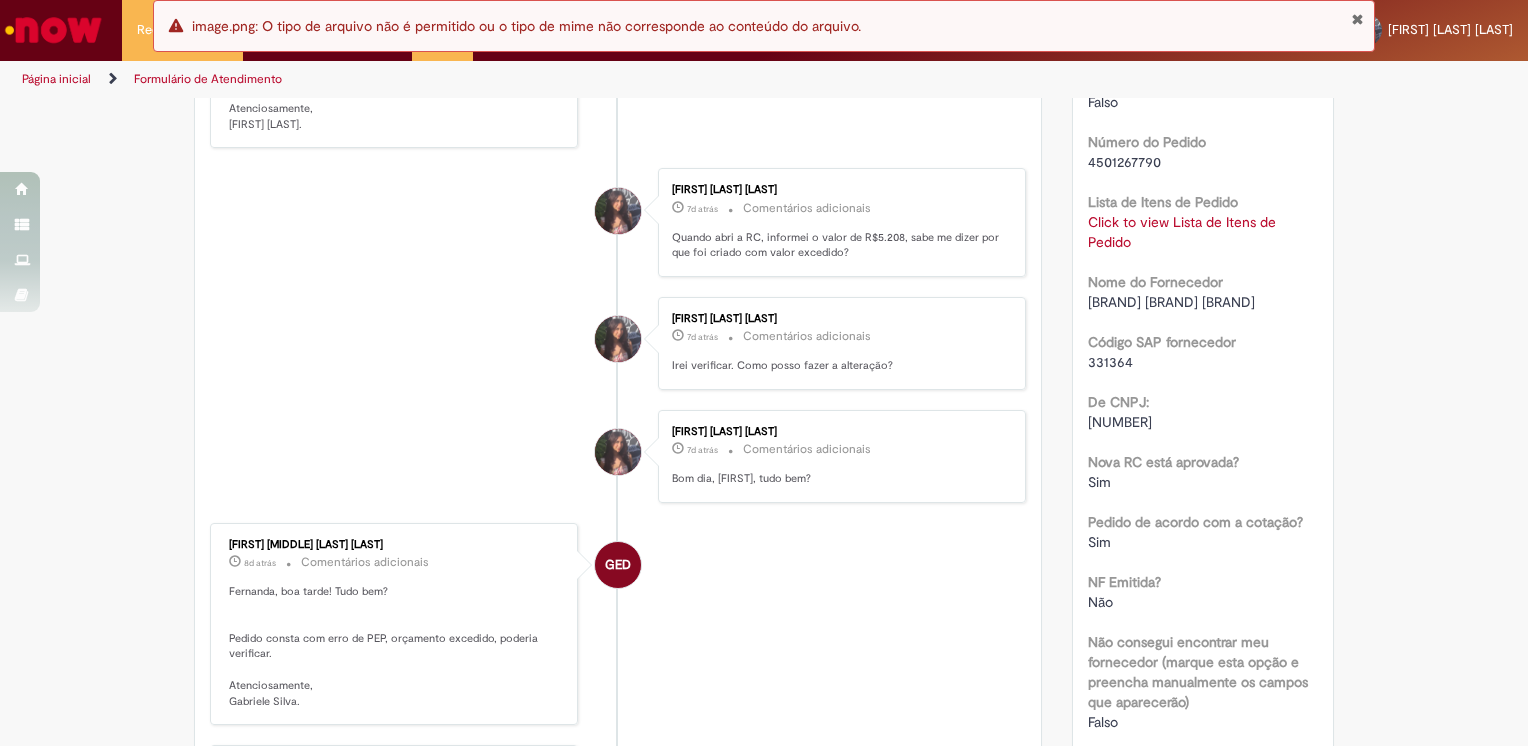 click on "4501267790" at bounding box center (1124, 162) 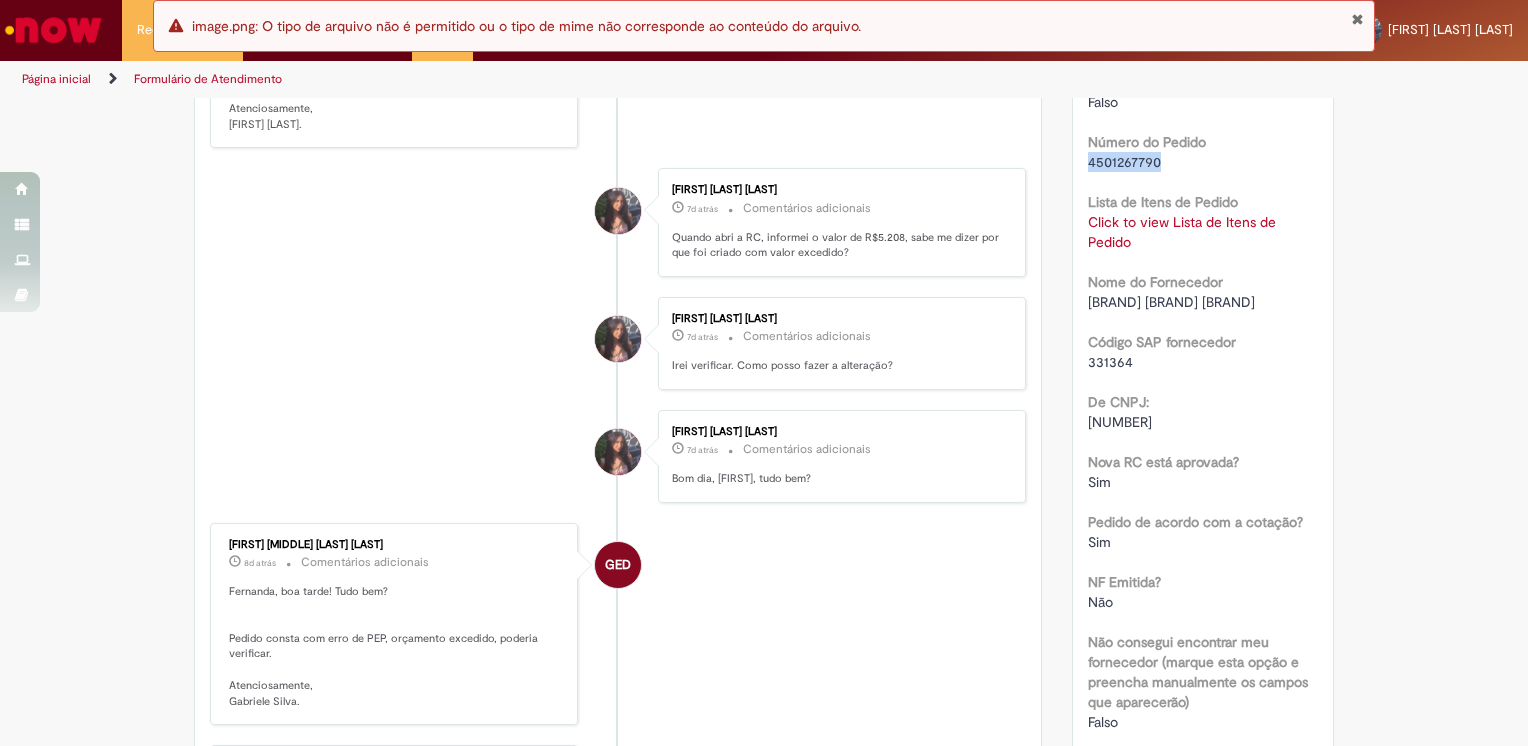 click on "4501267790" at bounding box center [1124, 162] 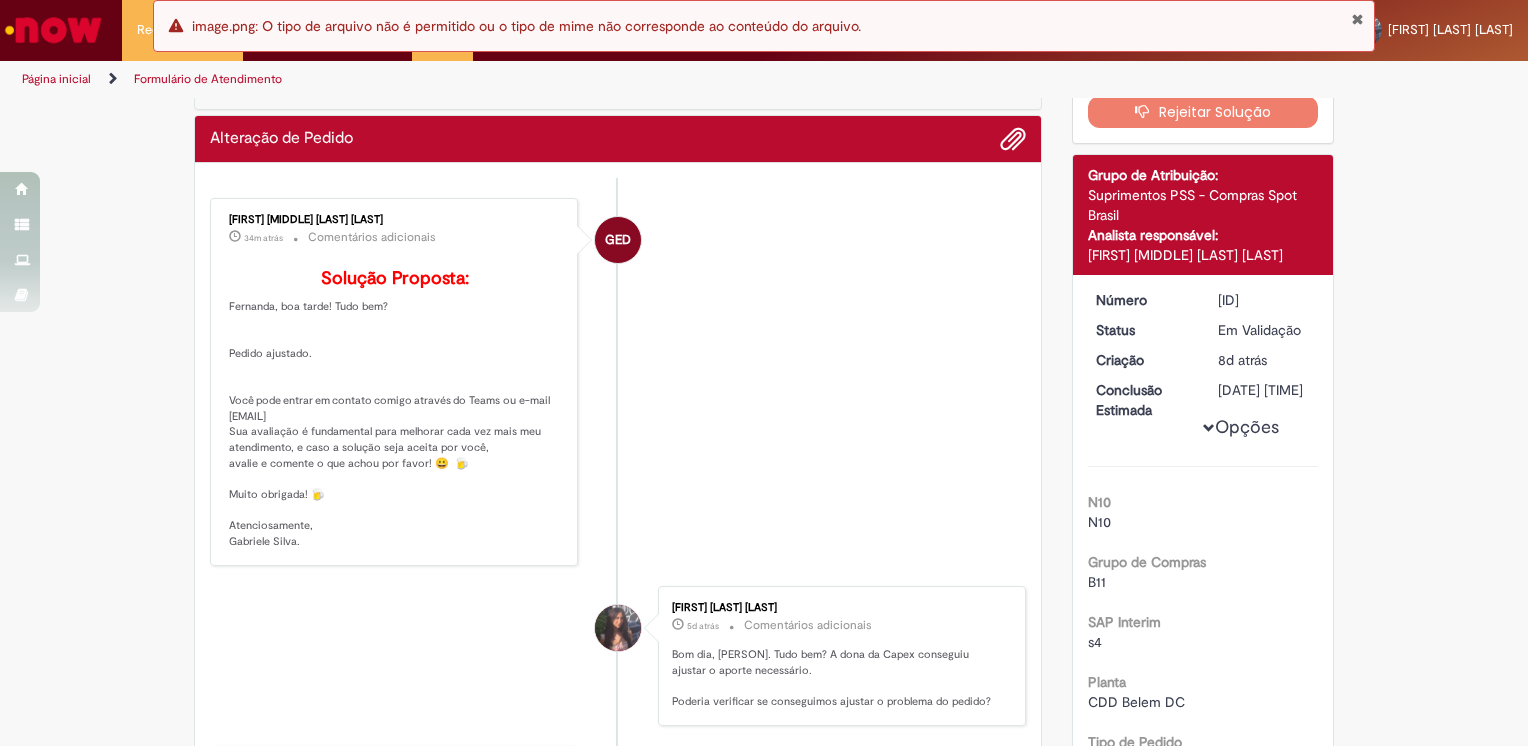 scroll, scrollTop: 0, scrollLeft: 0, axis: both 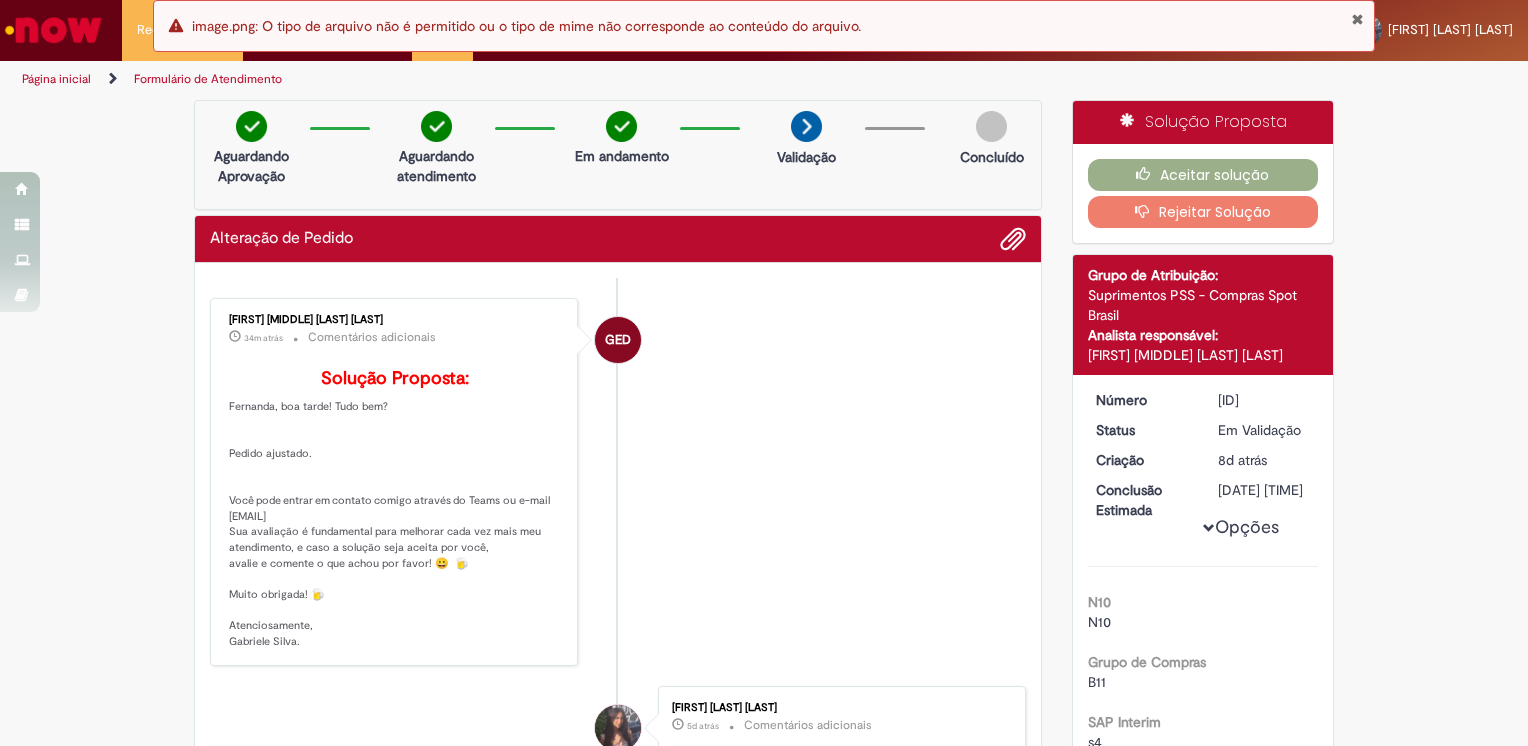 click at bounding box center [1357, 19] 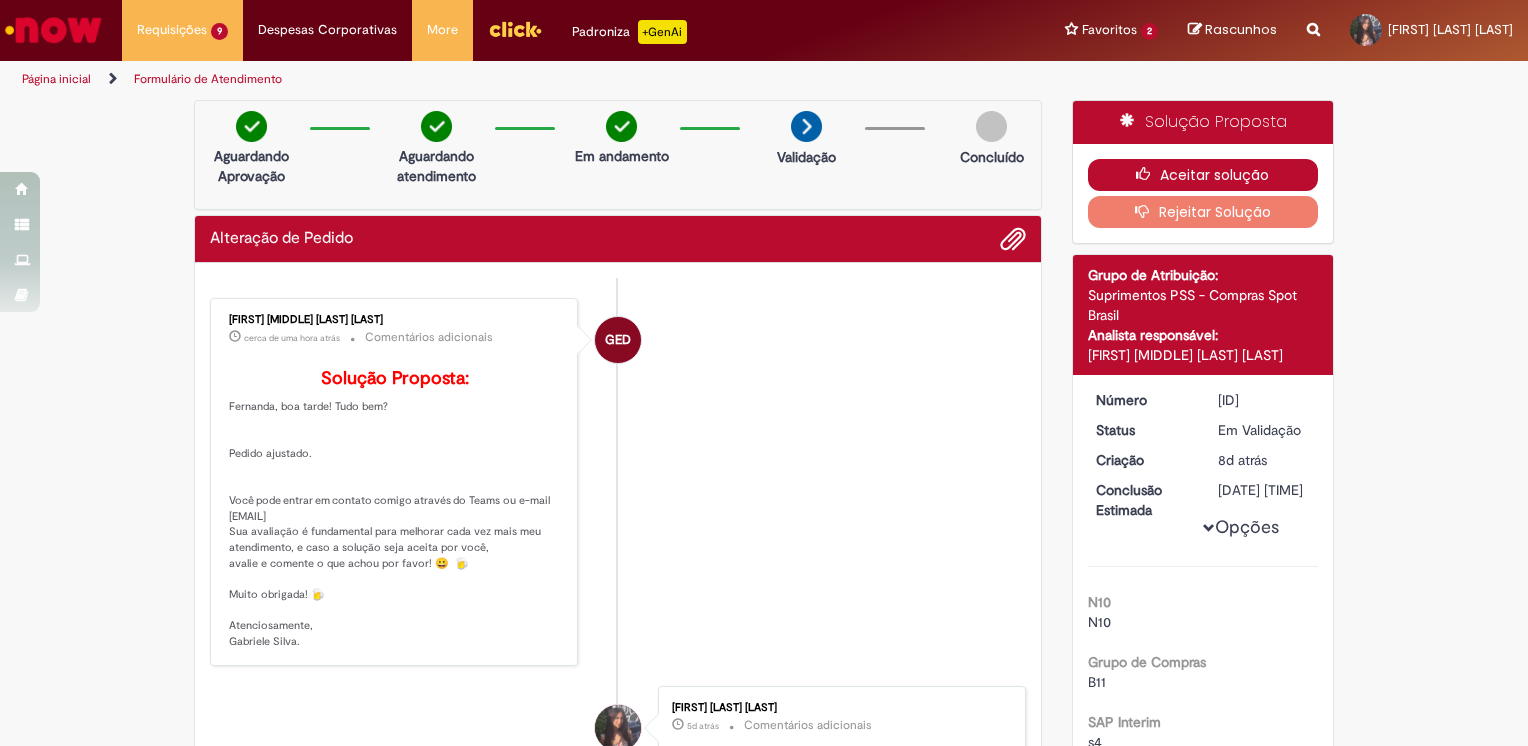 click on "Aceitar solução" at bounding box center [1203, 175] 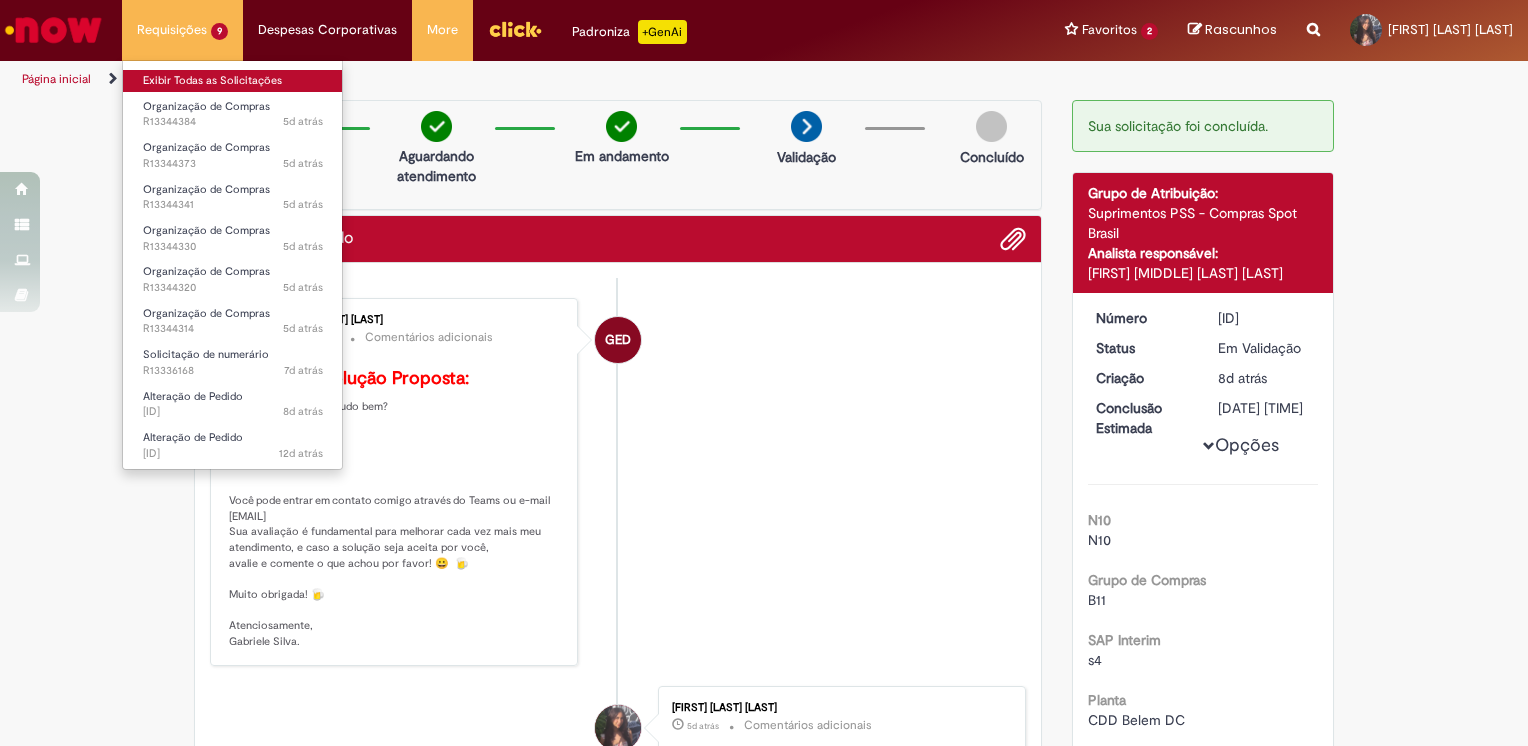 click on "Exibir Todas as Solicitações" at bounding box center [233, 81] 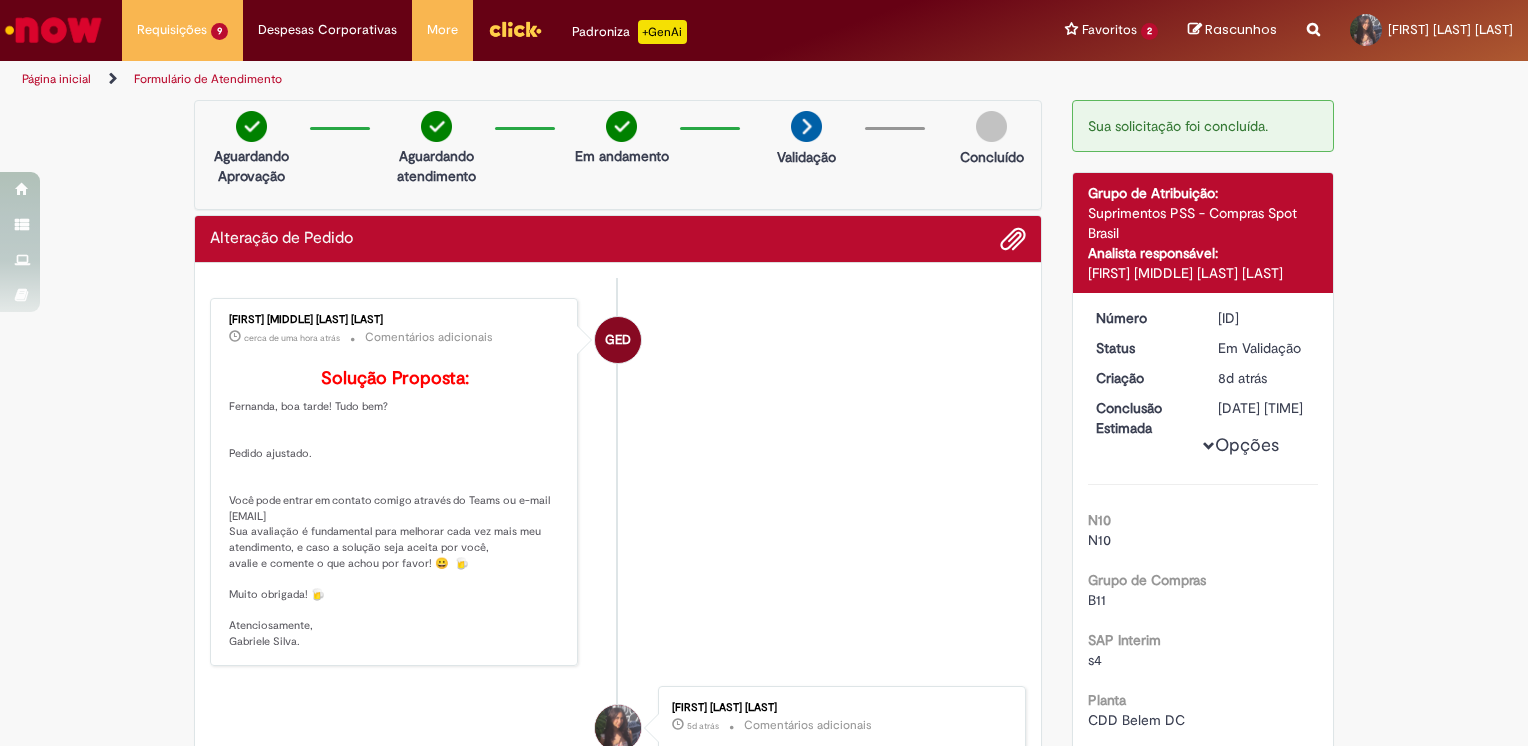 click on "Formulário de Atendimento
Verificar Código de Barras
Aguardando Aprovação
Aguardando atendimento
Em andamento
Validação
Concluído
Alteração de Pedido
Enviar
GED
[FIRST] [MIDDLE] [LAST] [LAST]
cerca de uma hora atrás cerca de uma hora atrás     Comentários adicionais
Solução Proposta:" at bounding box center [764, 422] 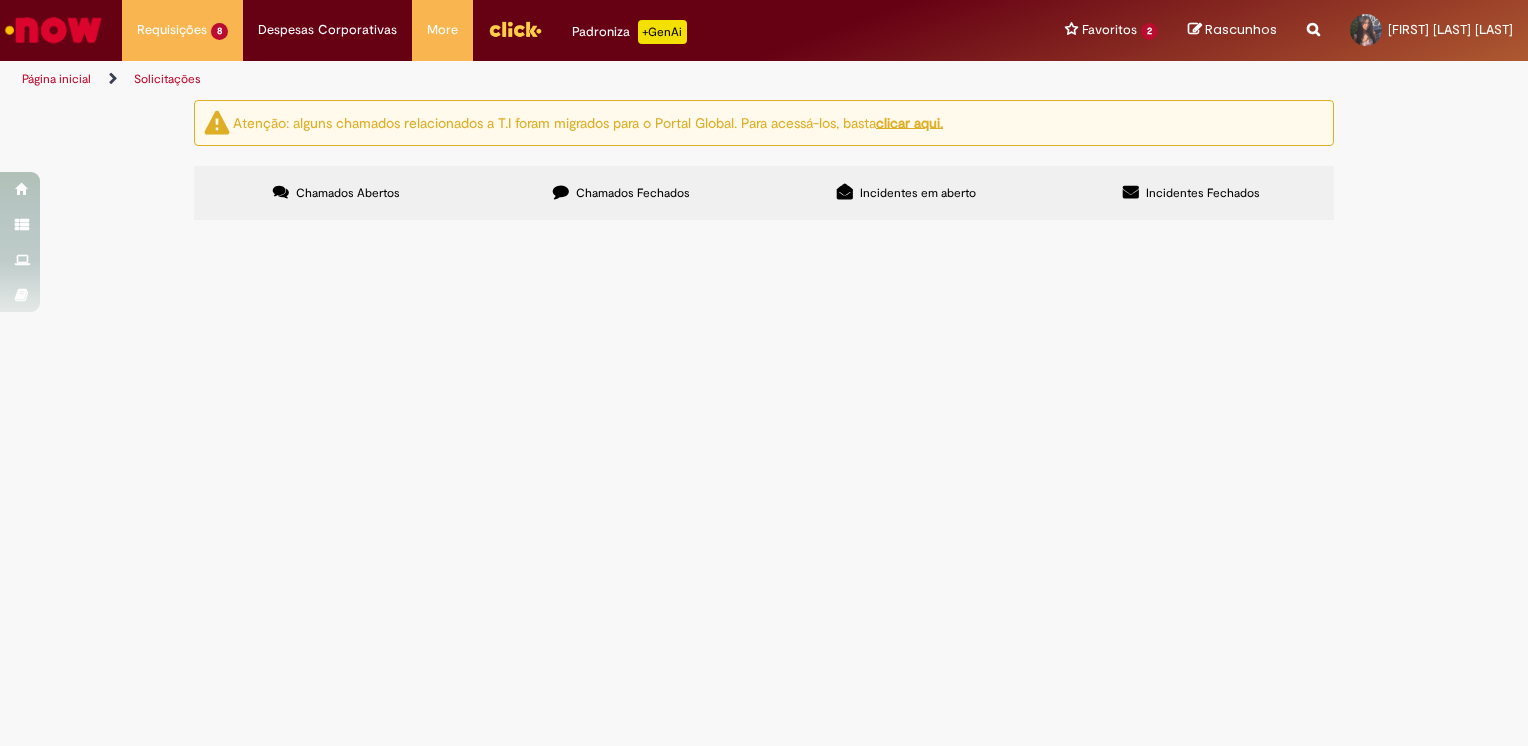 click on "Chamados Fechados" at bounding box center [621, 193] 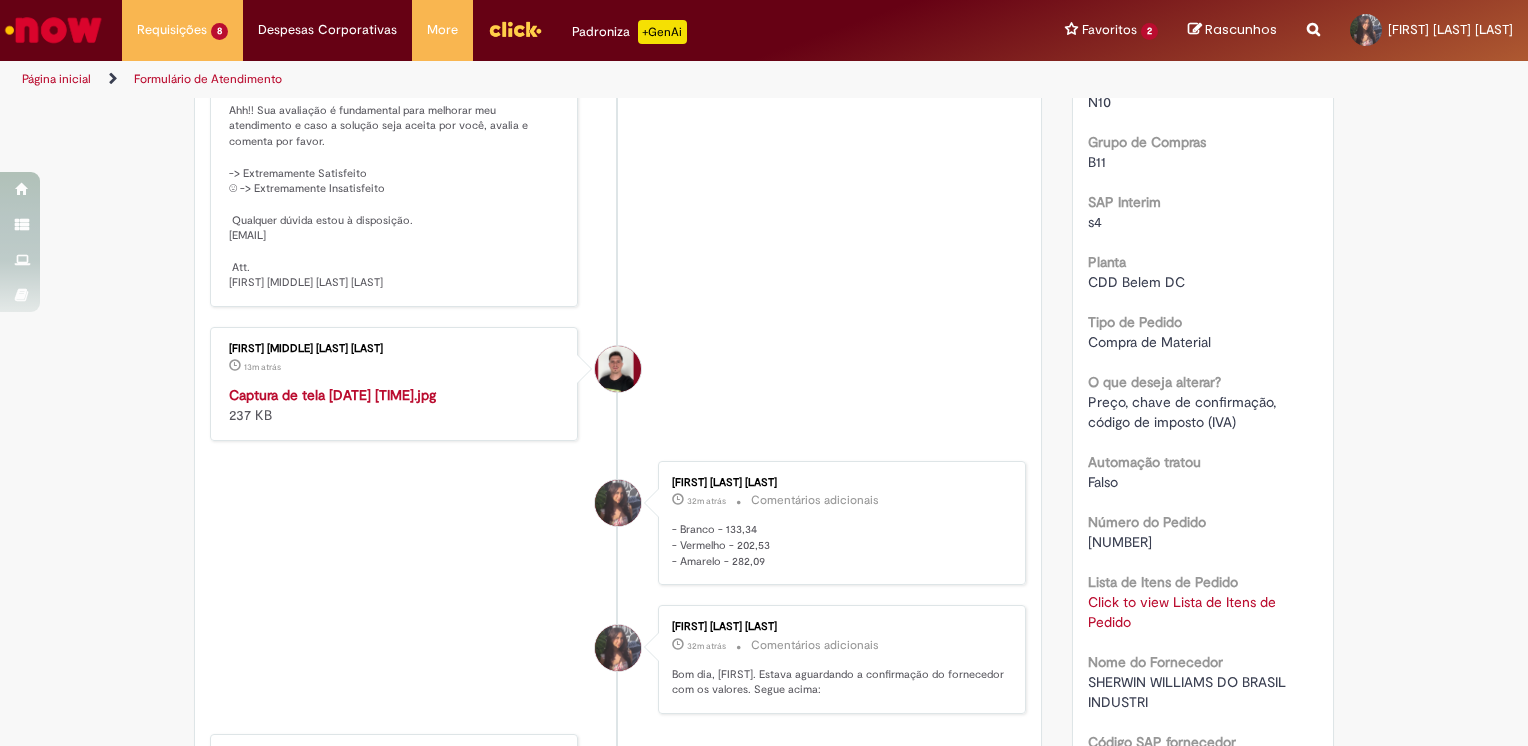 scroll, scrollTop: 600, scrollLeft: 0, axis: vertical 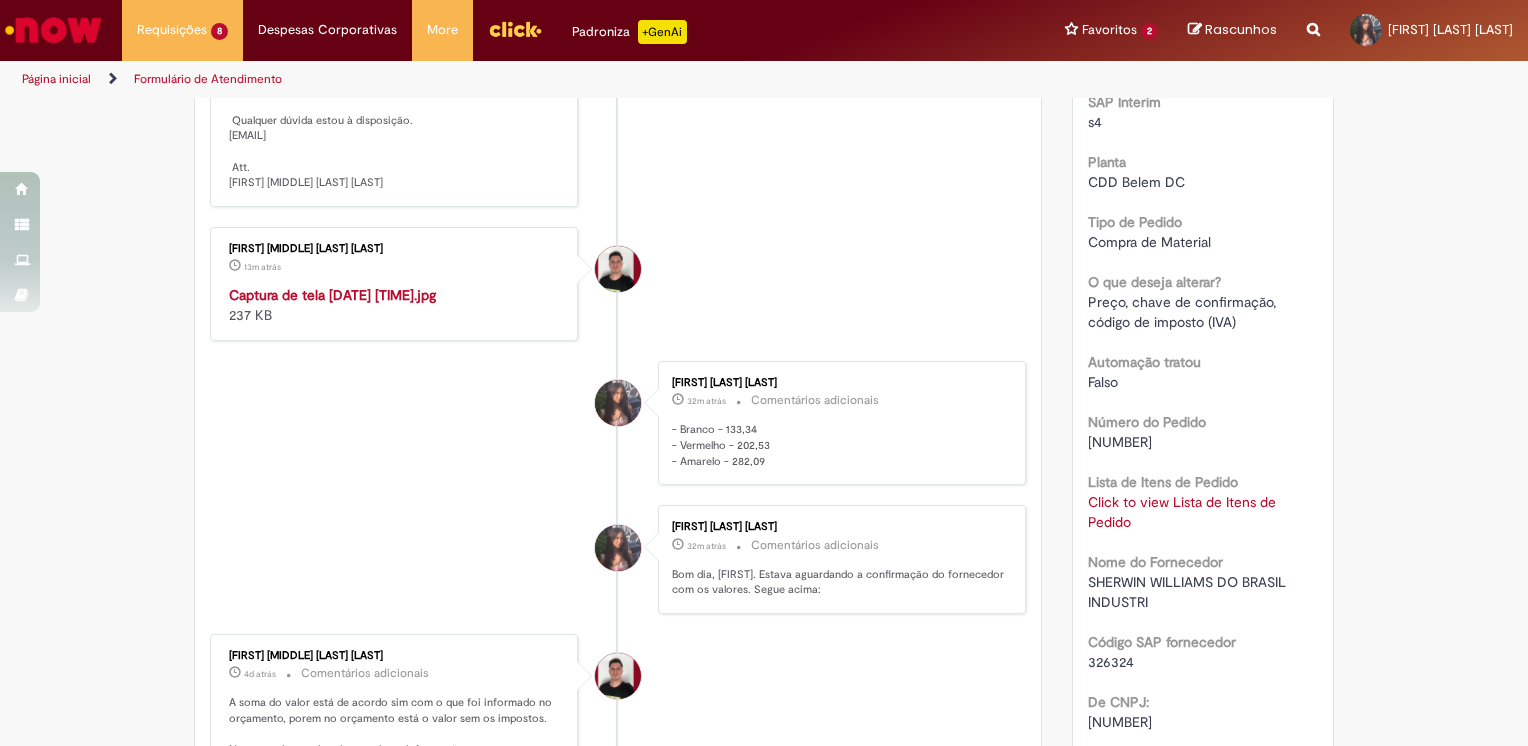 click on "Número do Pedido" at bounding box center [1147, 422] 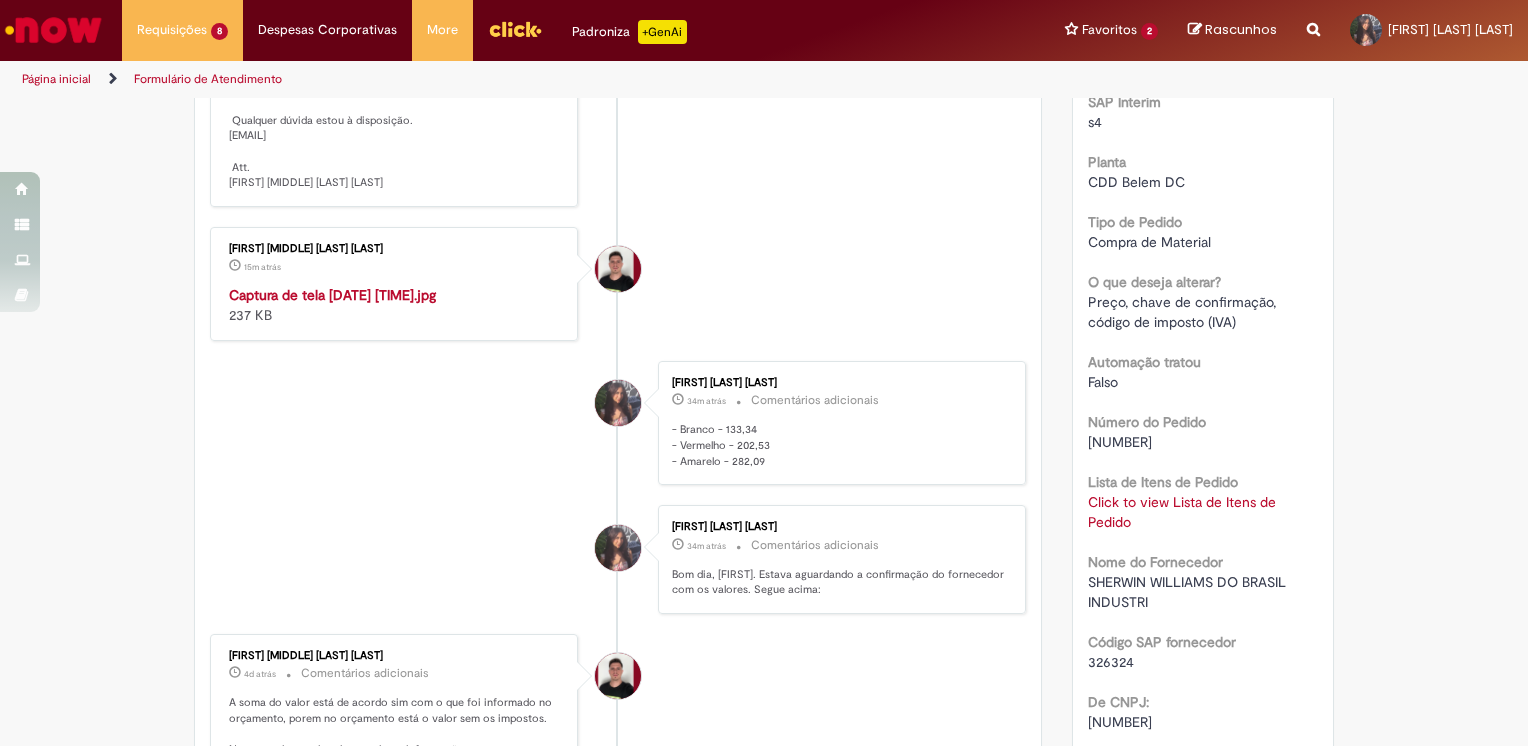click at bounding box center [395, 285] 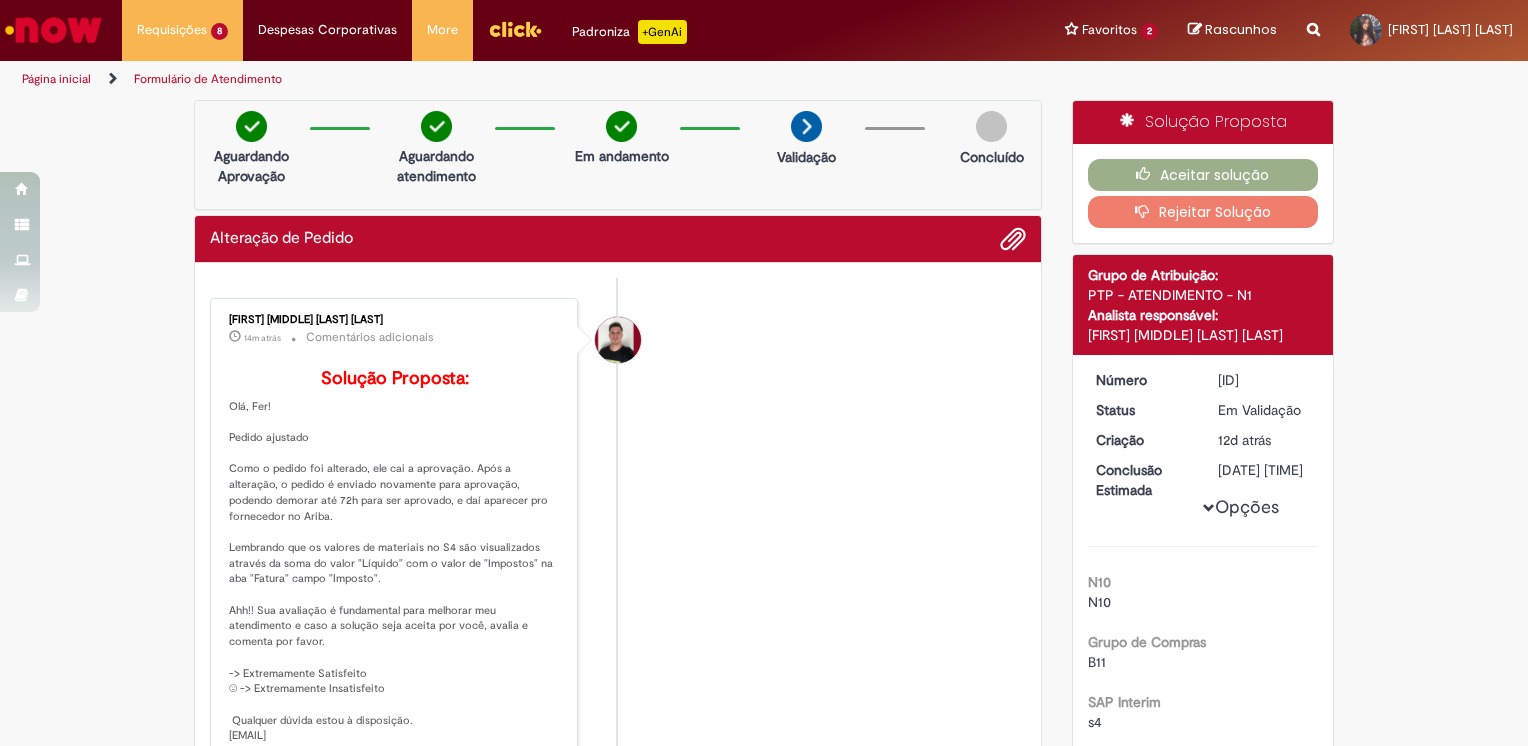 scroll, scrollTop: 200, scrollLeft: 0, axis: vertical 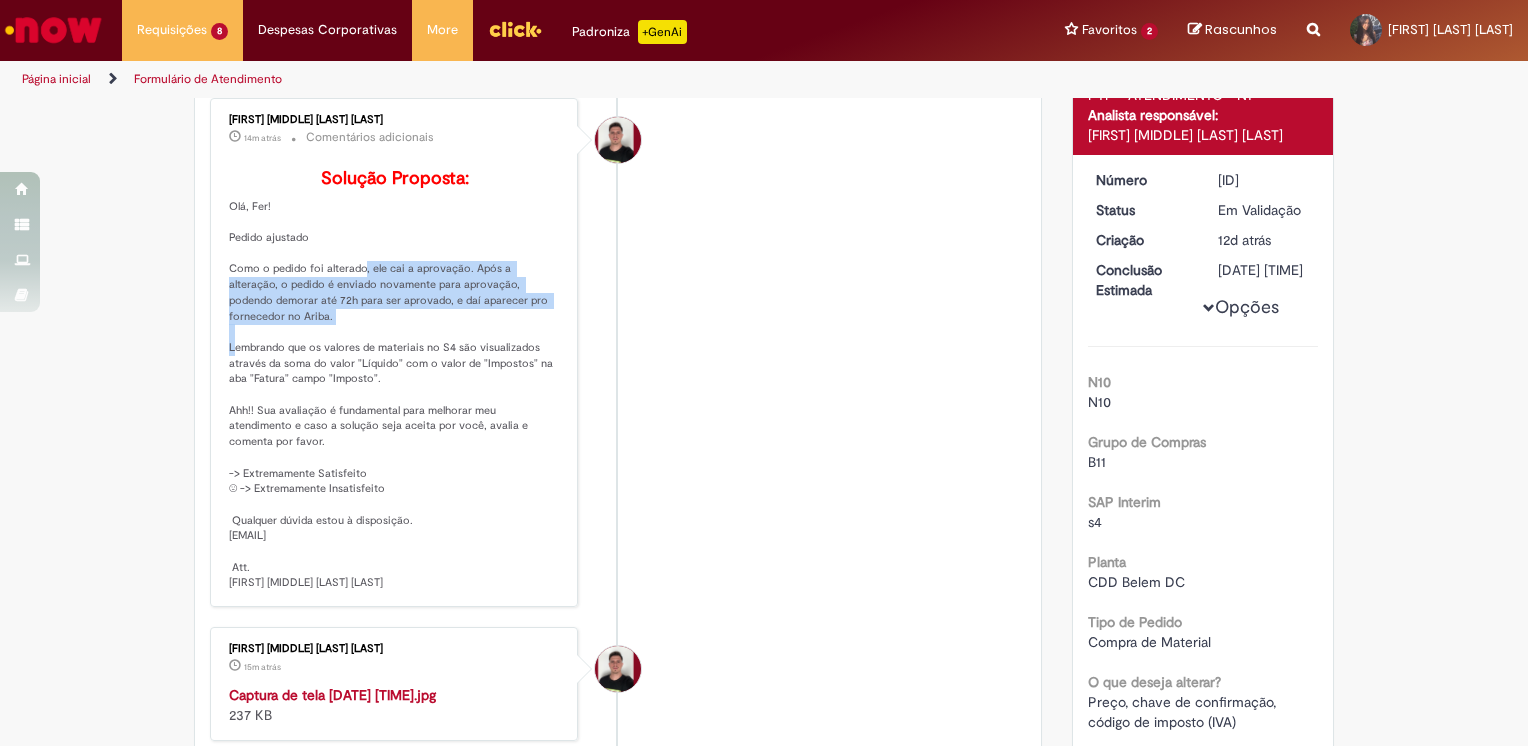 drag, startPoint x: 340, startPoint y: 302, endPoint x: 372, endPoint y: 340, distance: 49.67897 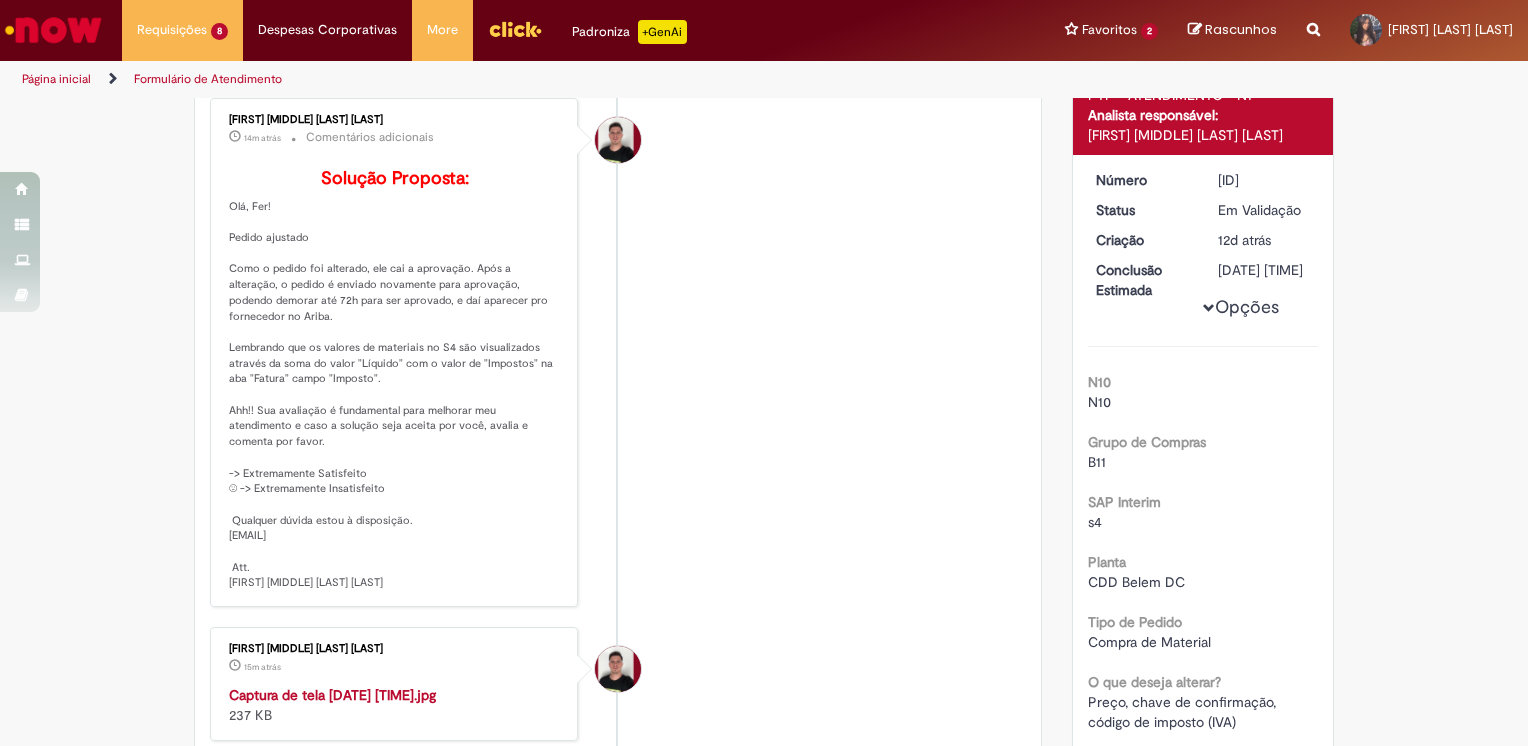 drag, startPoint x: 372, startPoint y: 340, endPoint x: 688, endPoint y: 459, distance: 337.66403 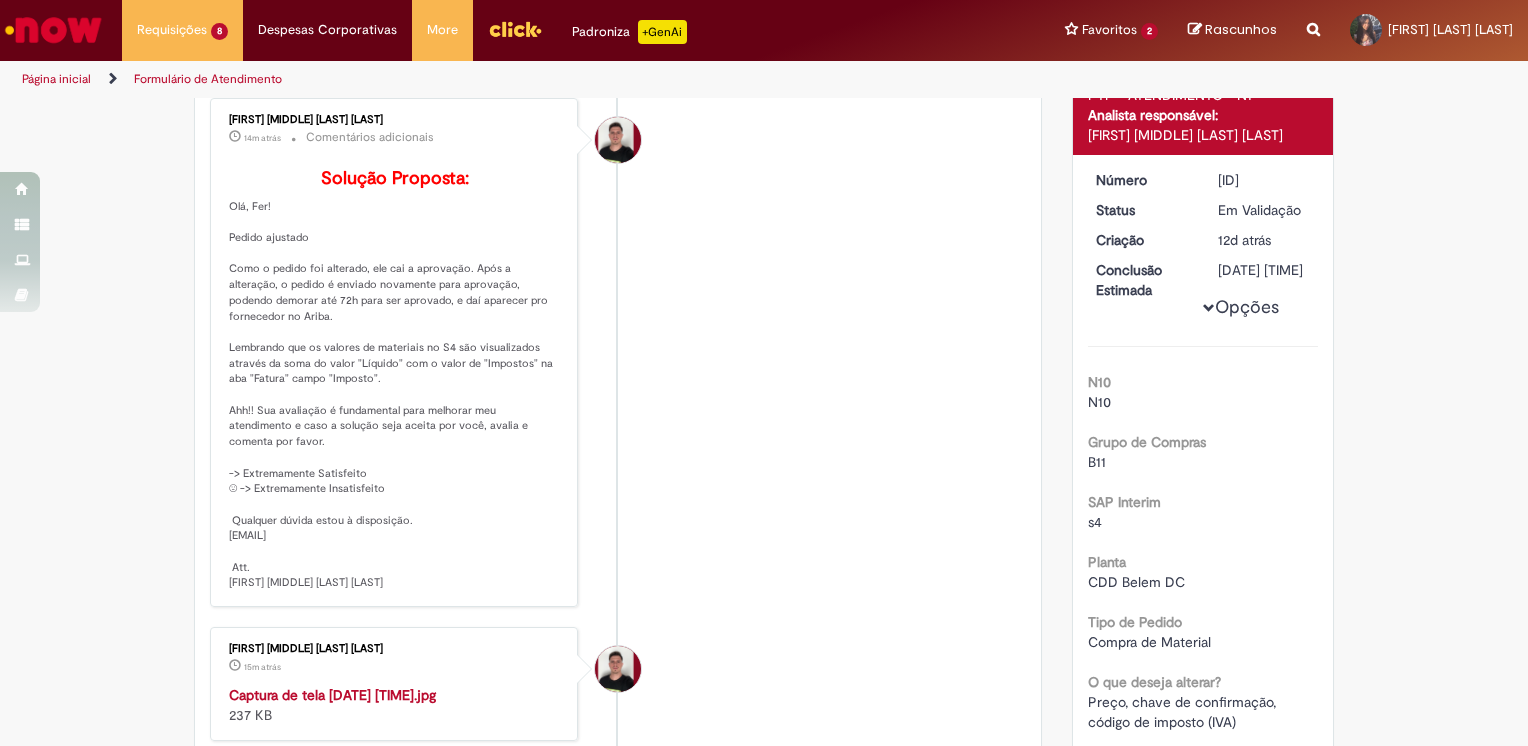 scroll, scrollTop: 100, scrollLeft: 0, axis: vertical 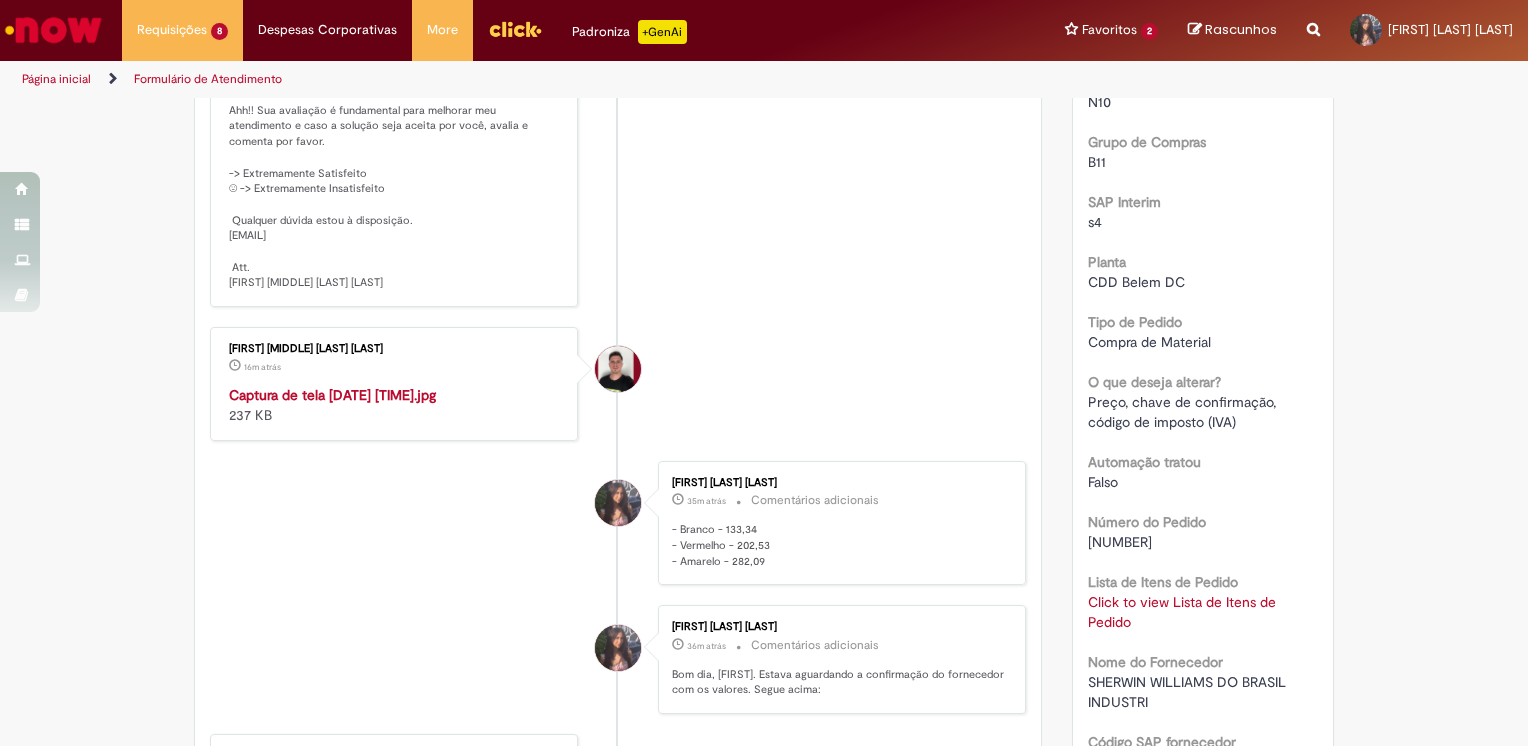 click at bounding box center (395, 385) 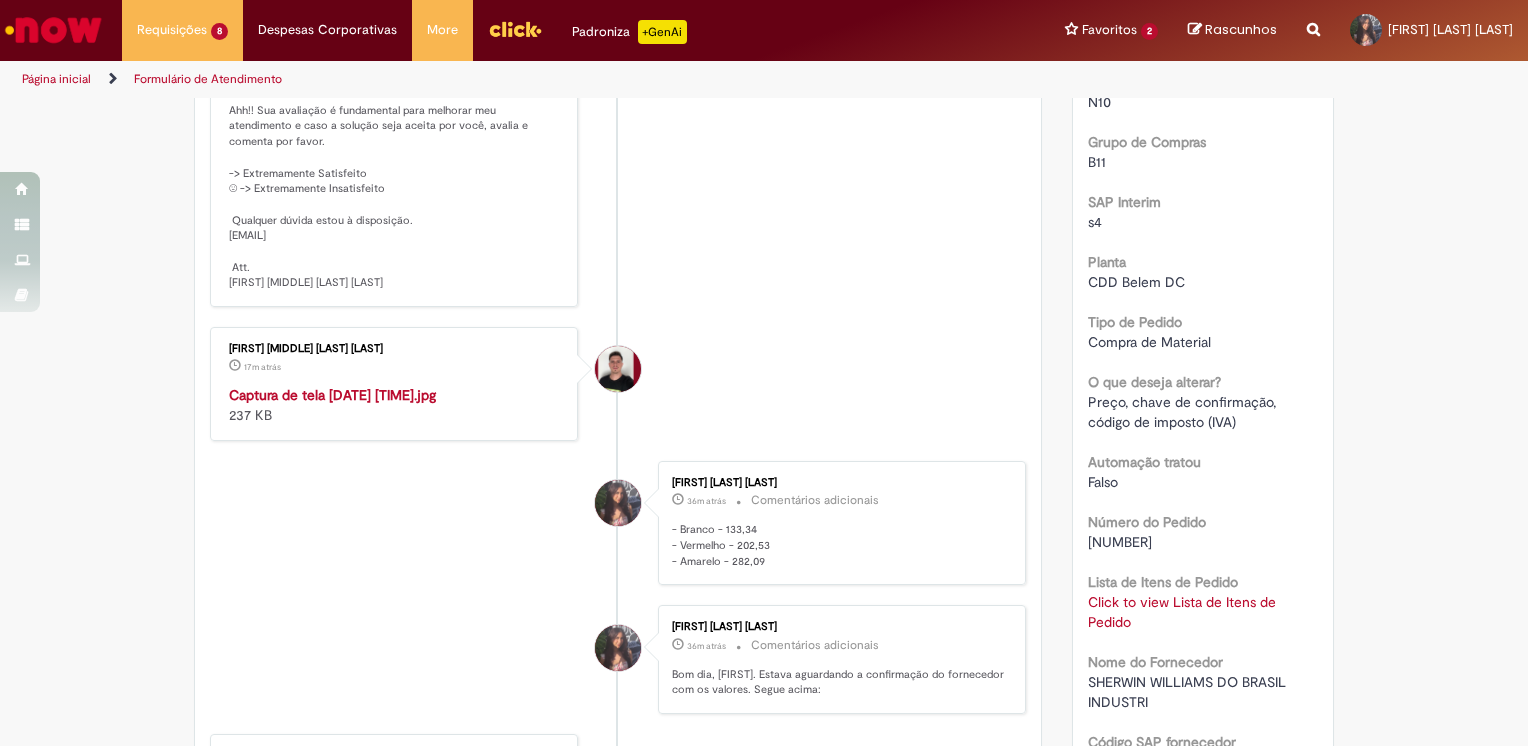 scroll, scrollTop: 0, scrollLeft: 0, axis: both 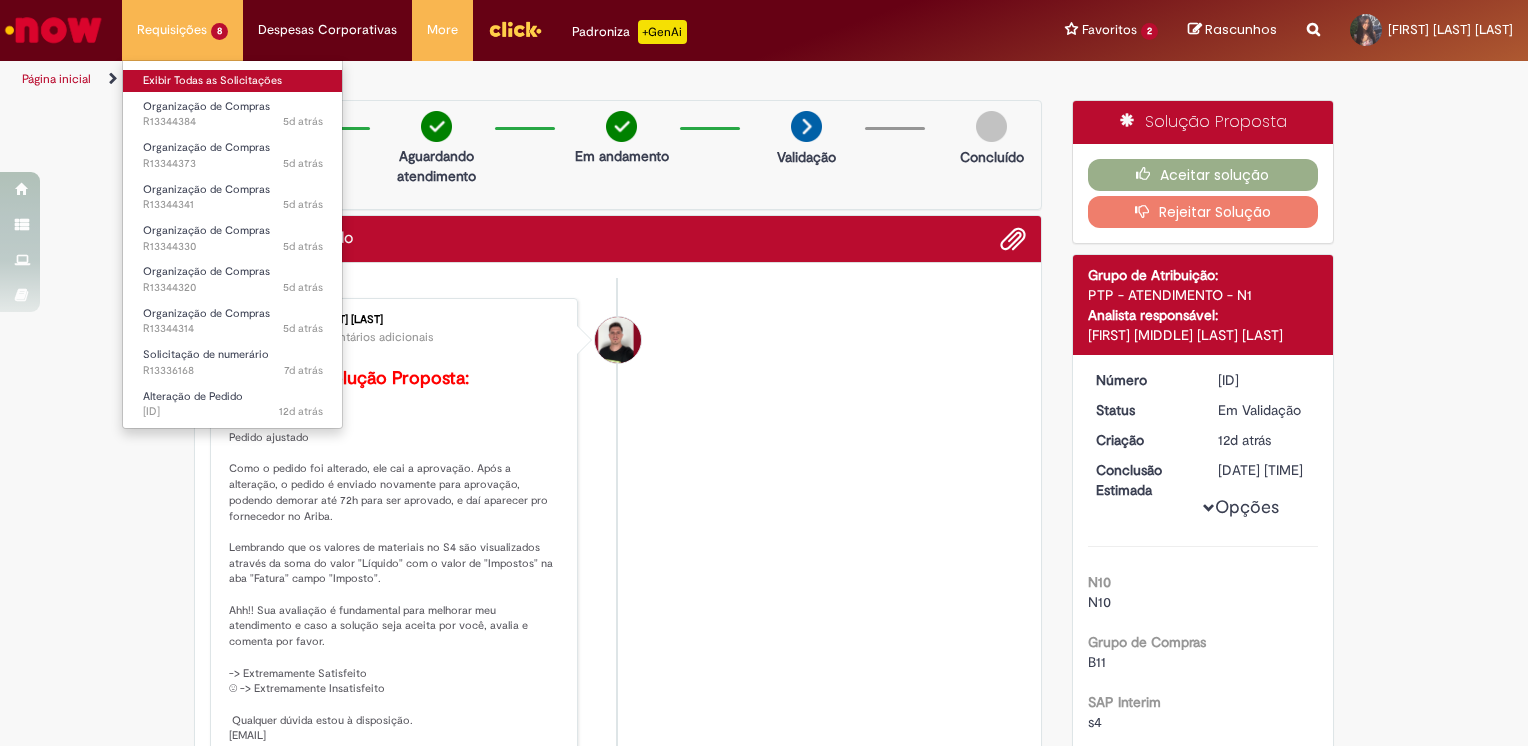 click on "Exibir Todas as Solicitações" at bounding box center [233, 81] 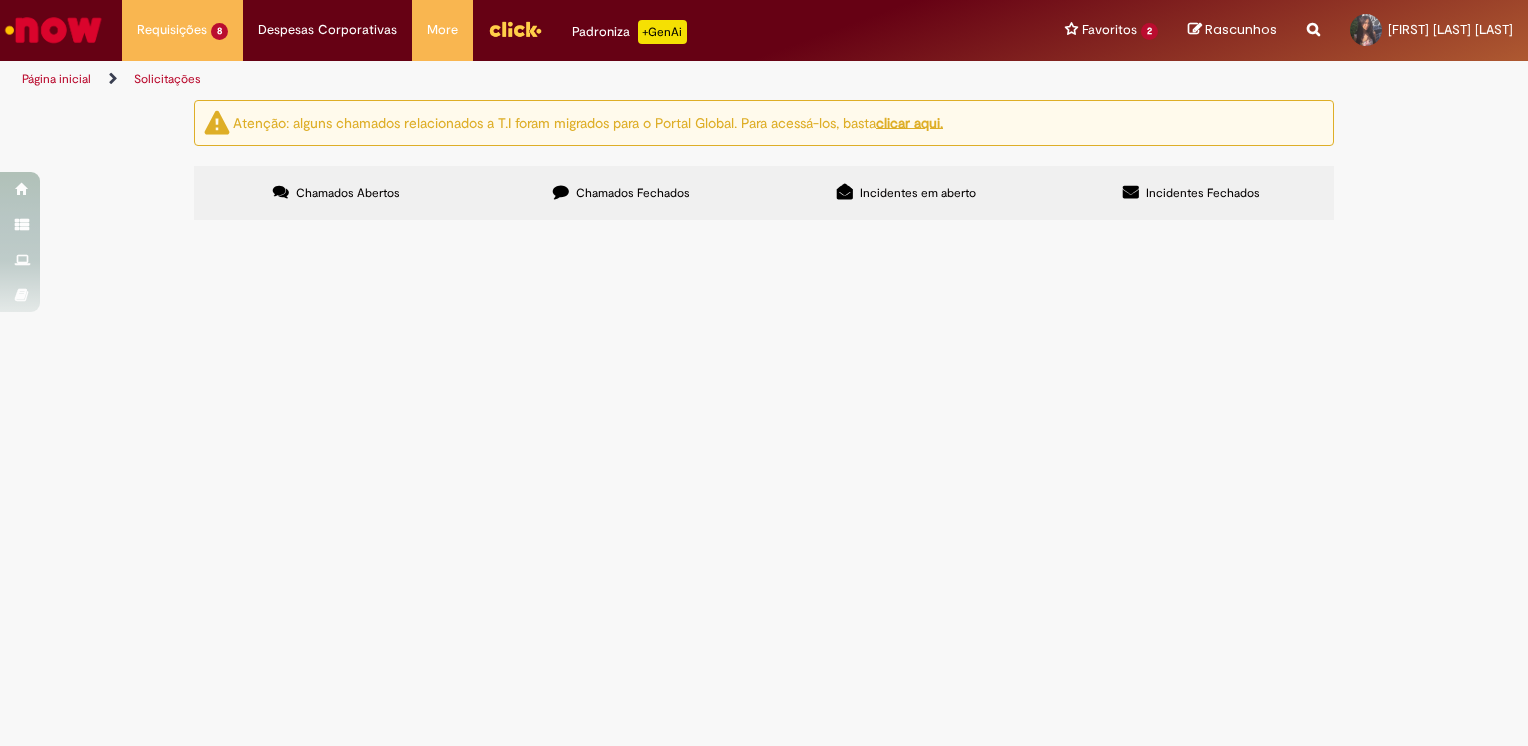 scroll, scrollTop: 88, scrollLeft: 0, axis: vertical 